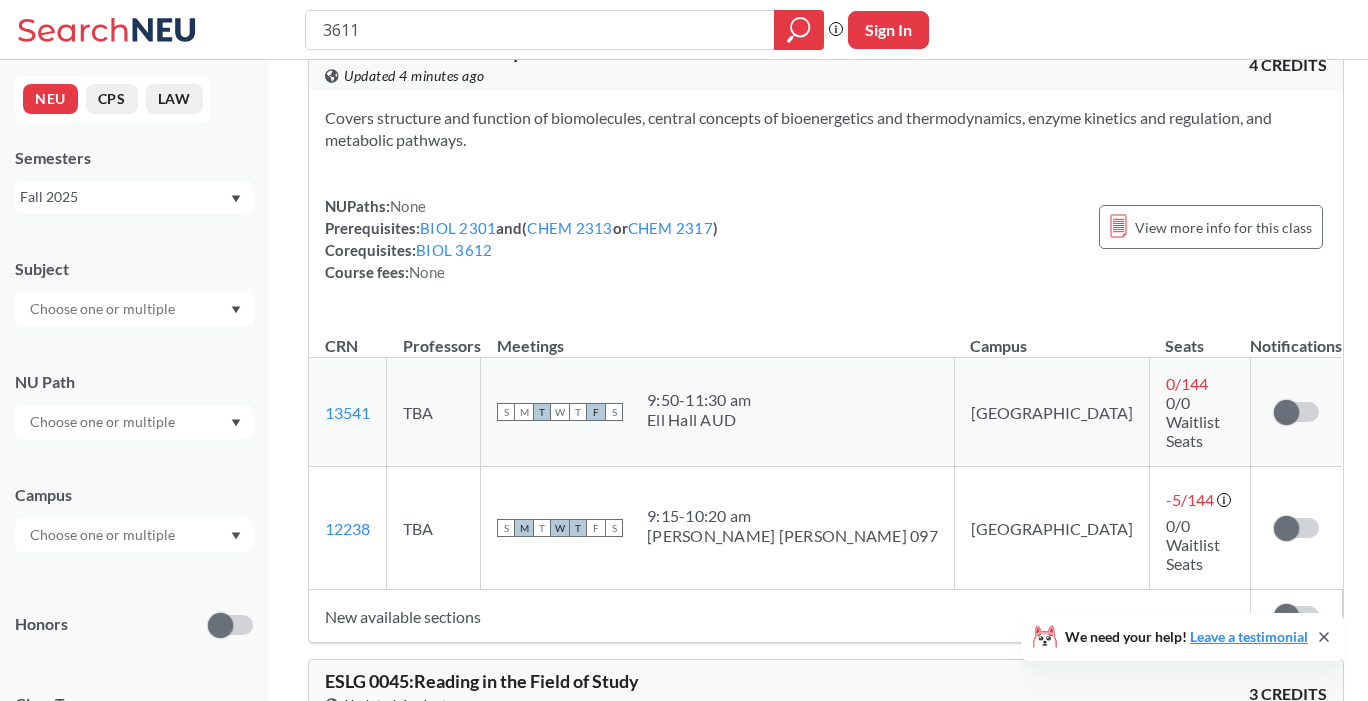 scroll, scrollTop: 764, scrollLeft: 0, axis: vertical 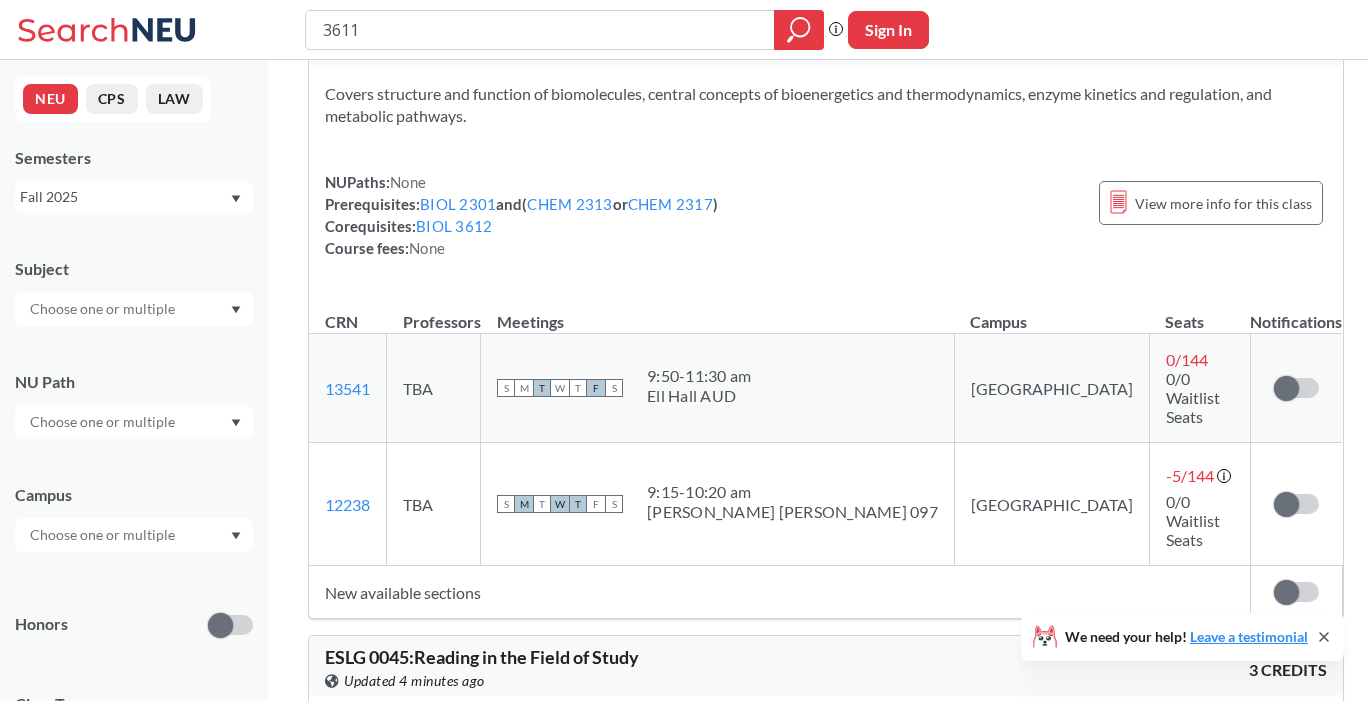 click at bounding box center [134, 309] 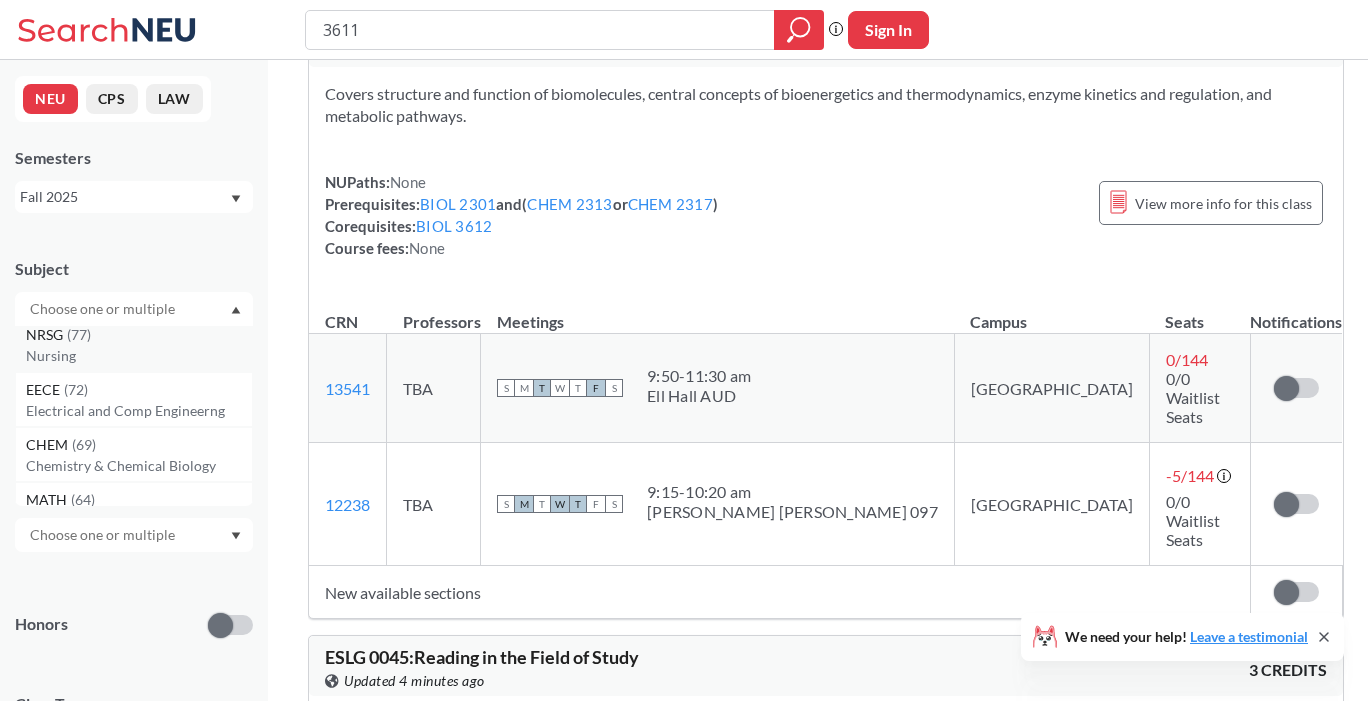 scroll, scrollTop: 112, scrollLeft: 0, axis: vertical 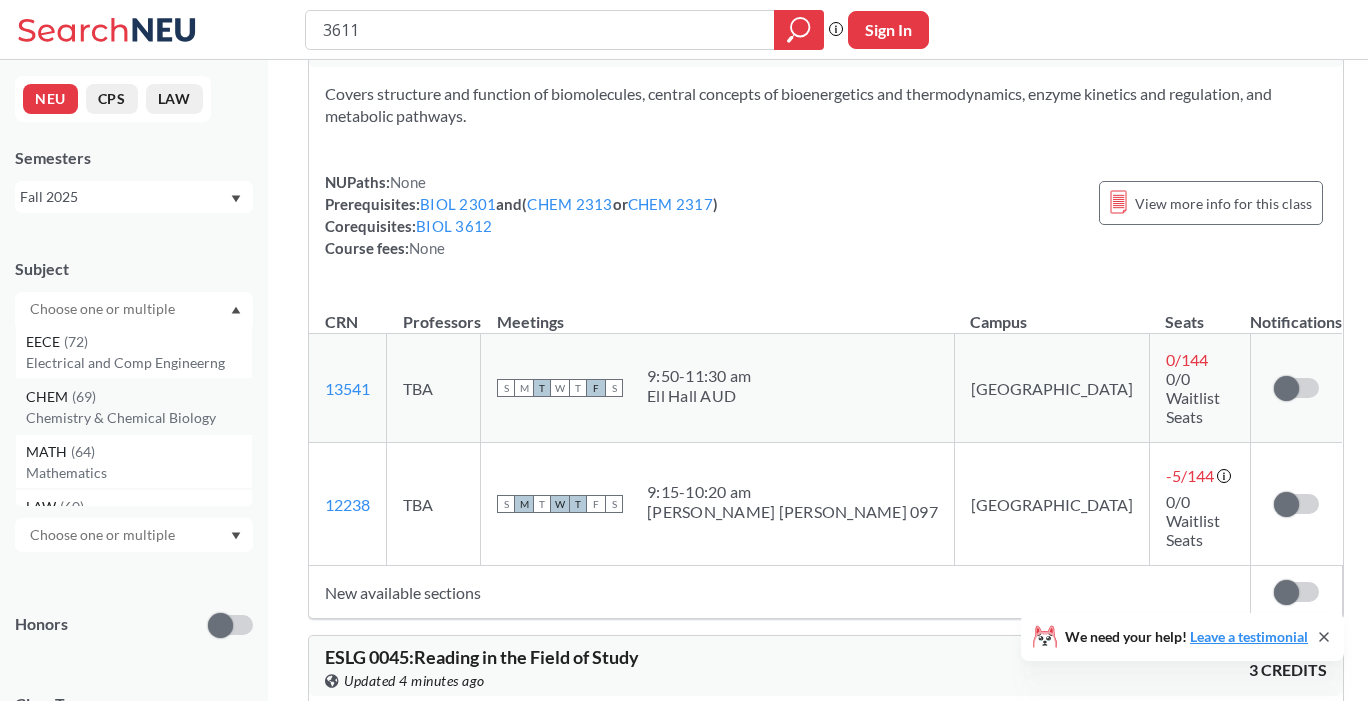 click on "CHEM ( 69 )" at bounding box center (139, 397) 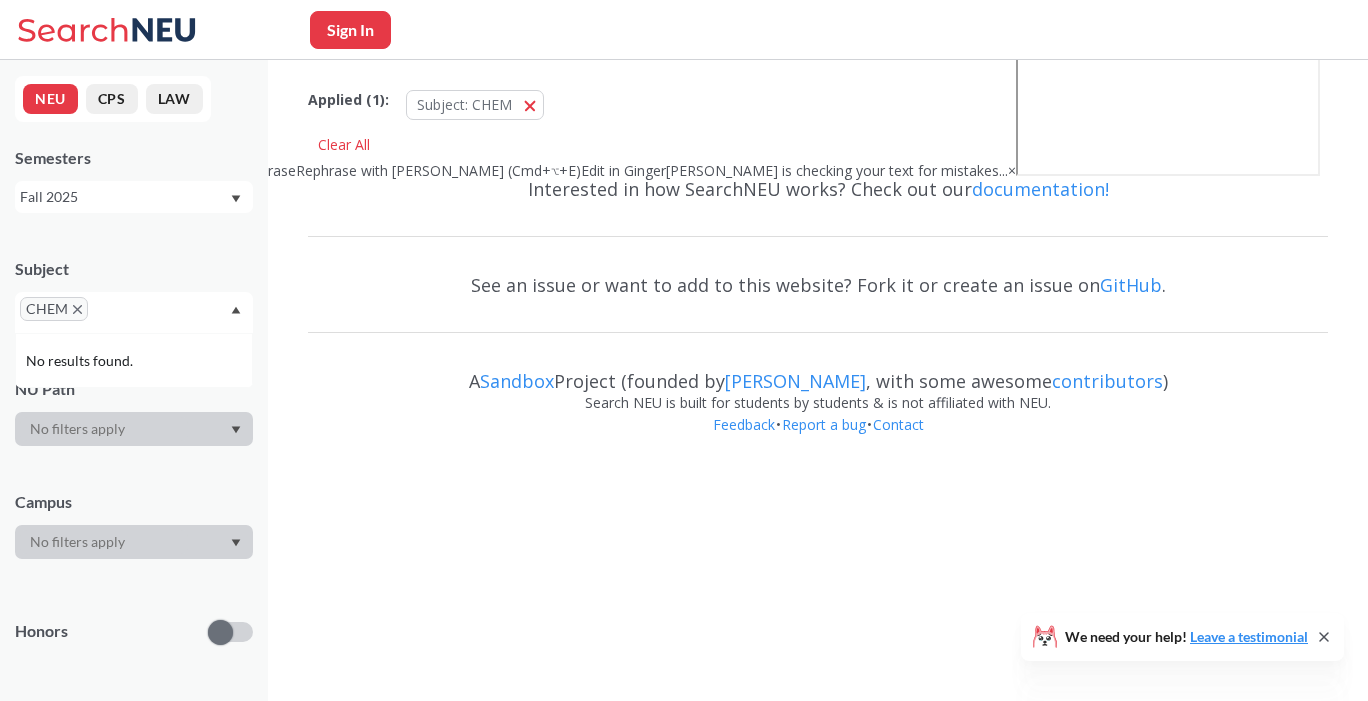 scroll, scrollTop: 0, scrollLeft: 0, axis: both 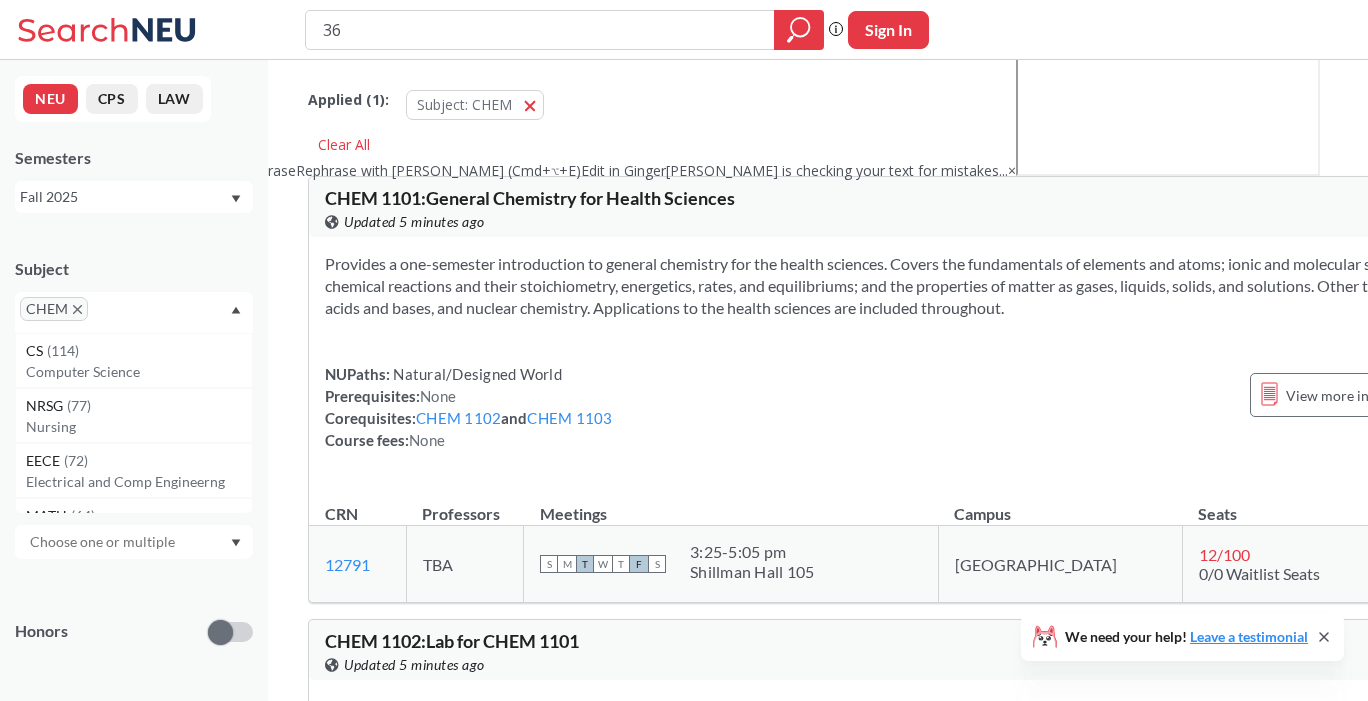 type on "3" 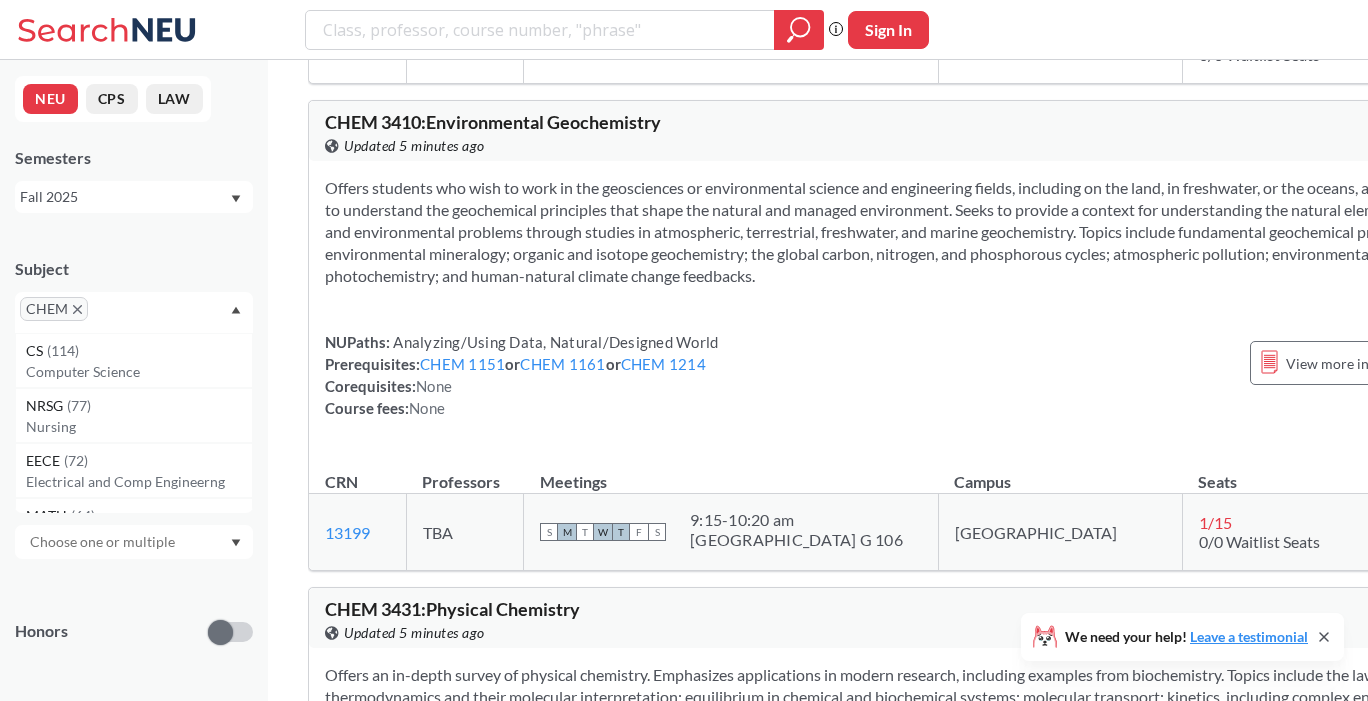 scroll, scrollTop: 18217, scrollLeft: 0, axis: vertical 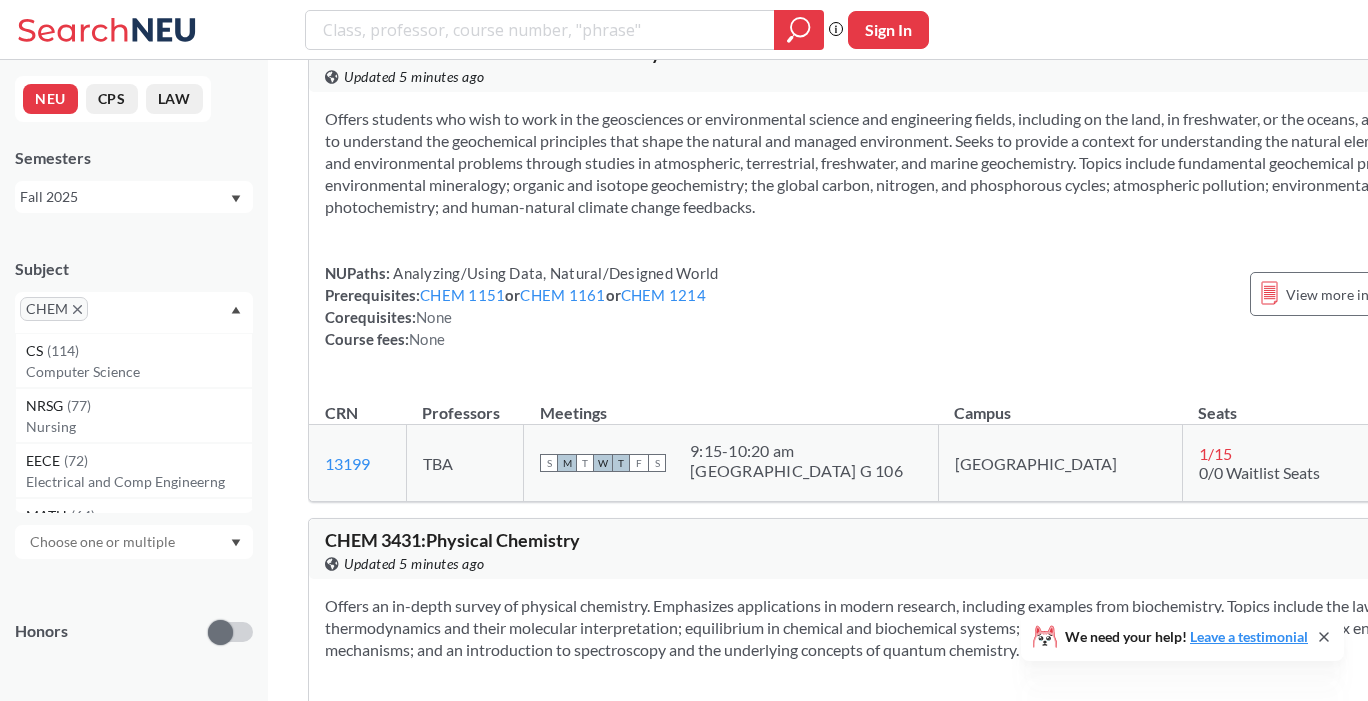 type 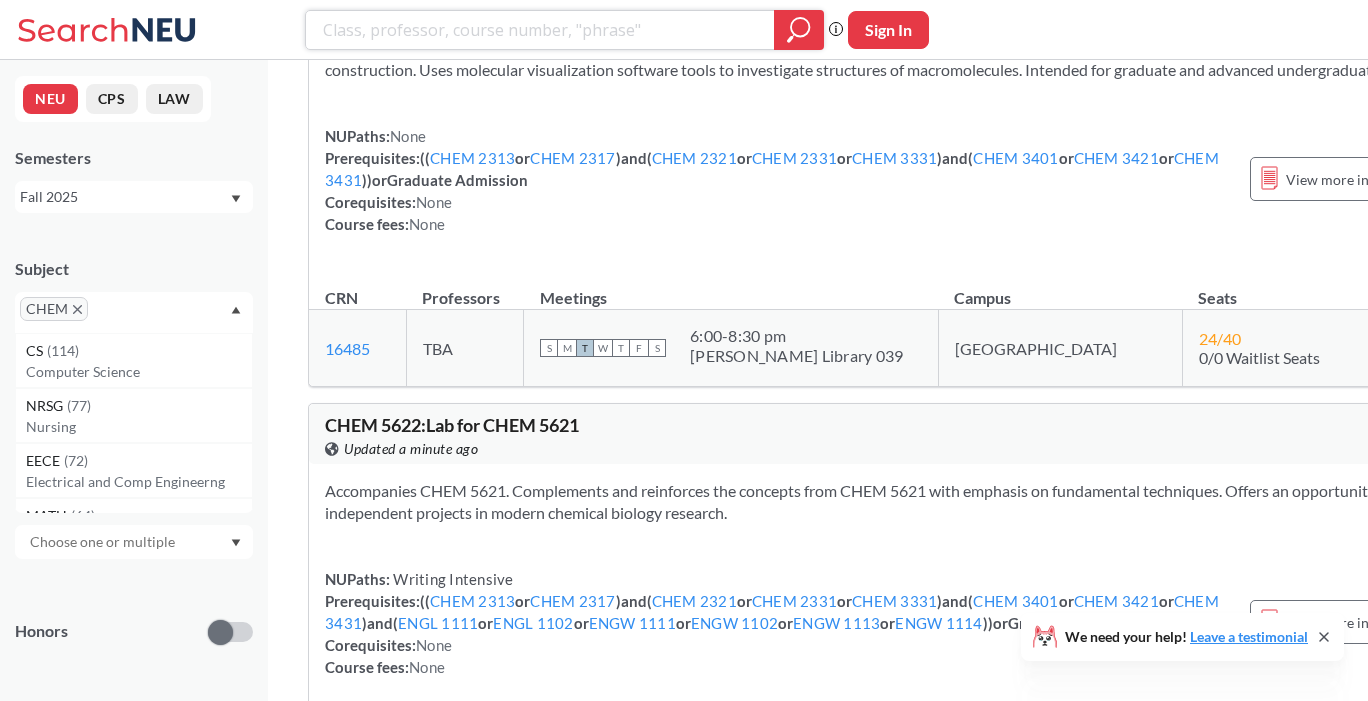 scroll, scrollTop: 25969, scrollLeft: 0, axis: vertical 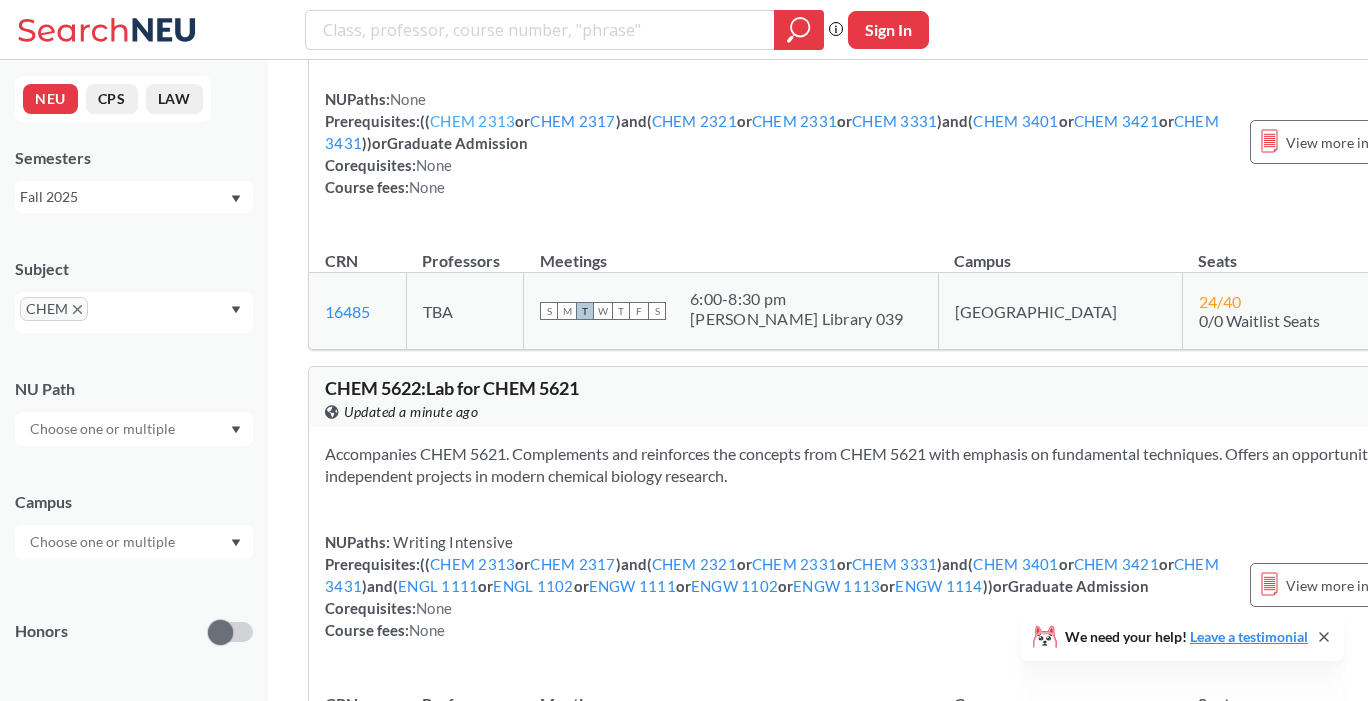 click on "CHEM 2313" at bounding box center (472, 121) 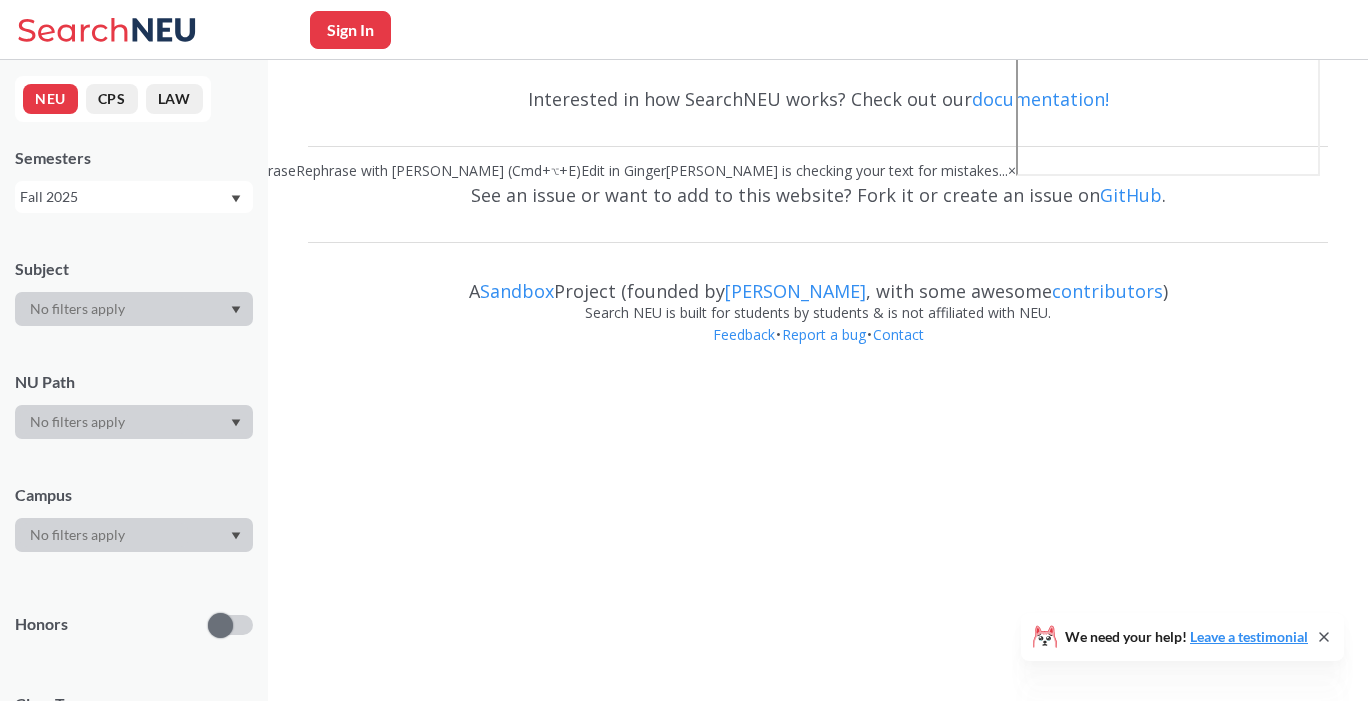 scroll, scrollTop: 0, scrollLeft: 0, axis: both 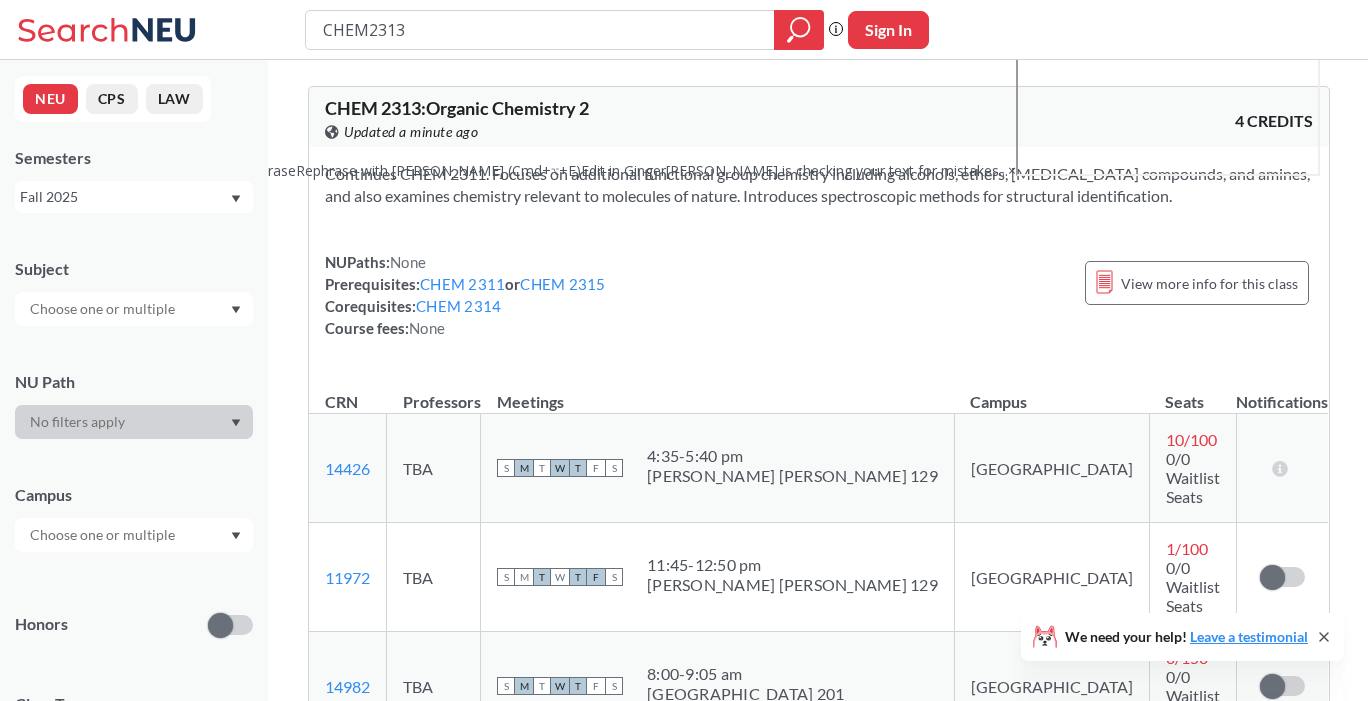 type on "3611" 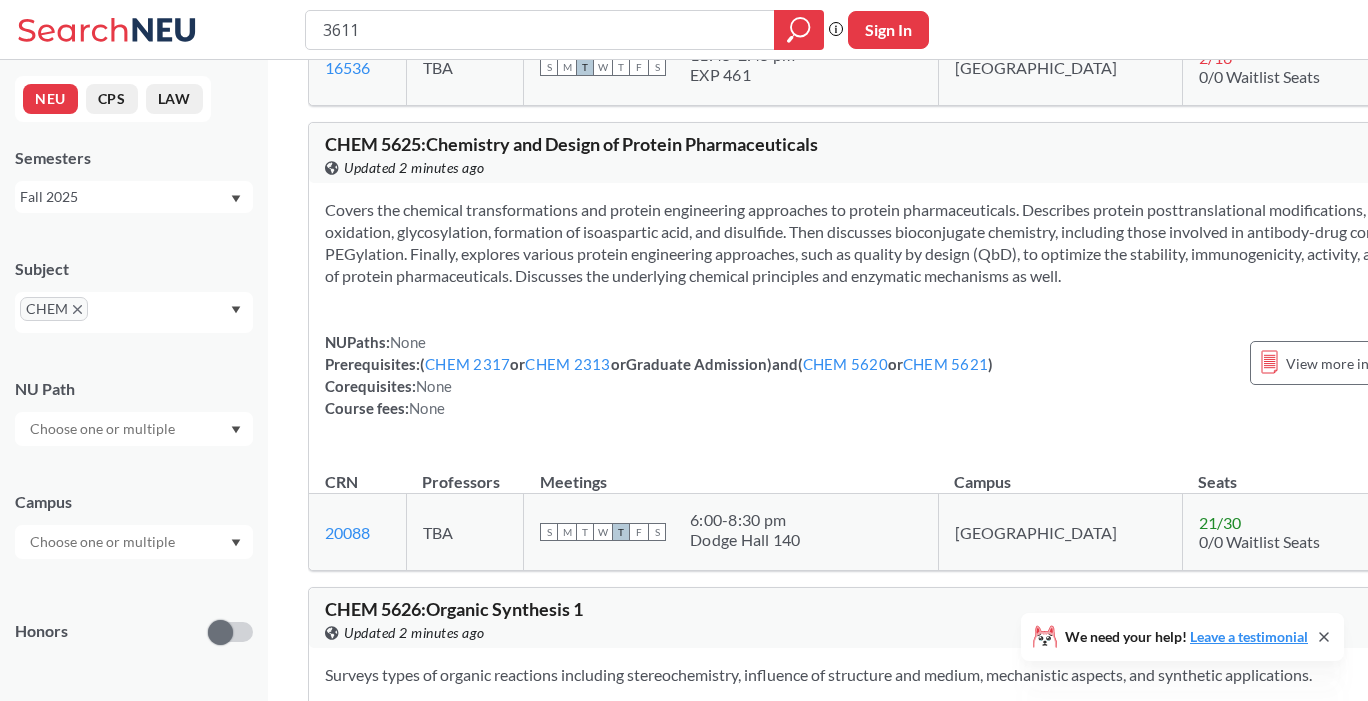scroll, scrollTop: 26736, scrollLeft: 0, axis: vertical 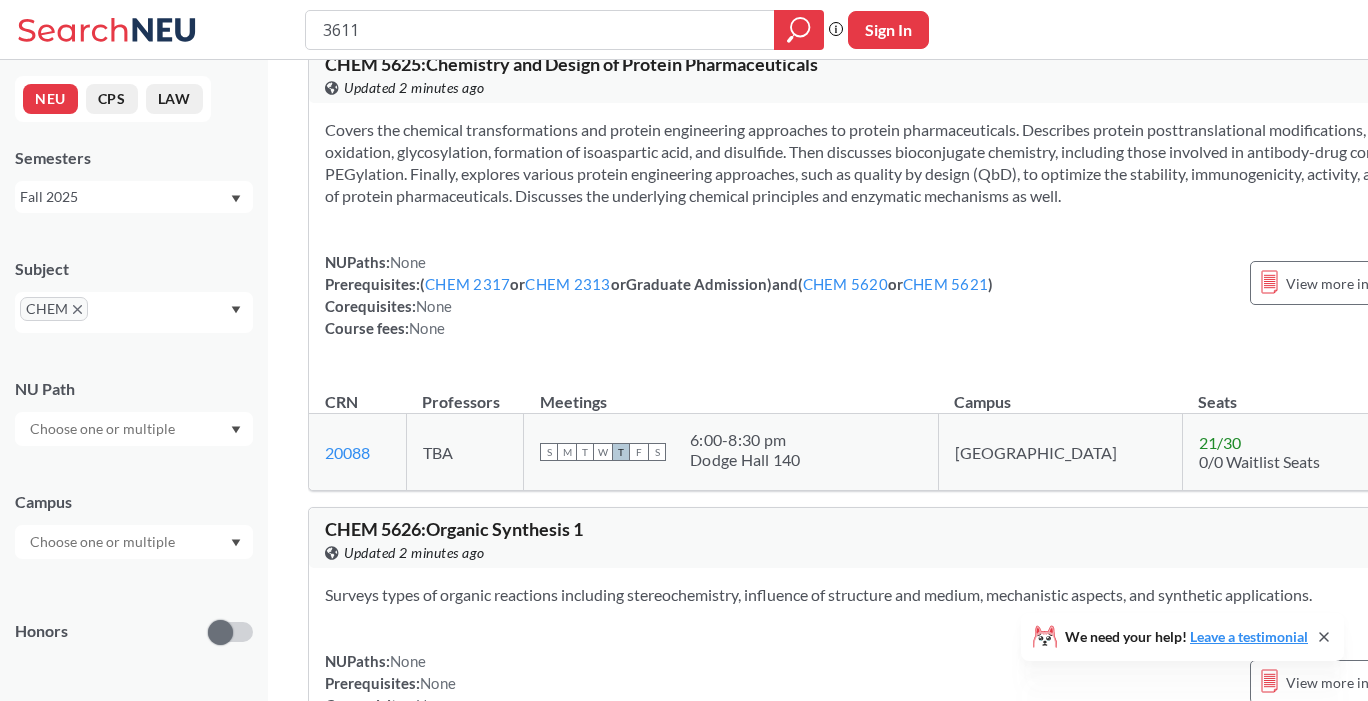 click on "CHEM" at bounding box center (54, 309) 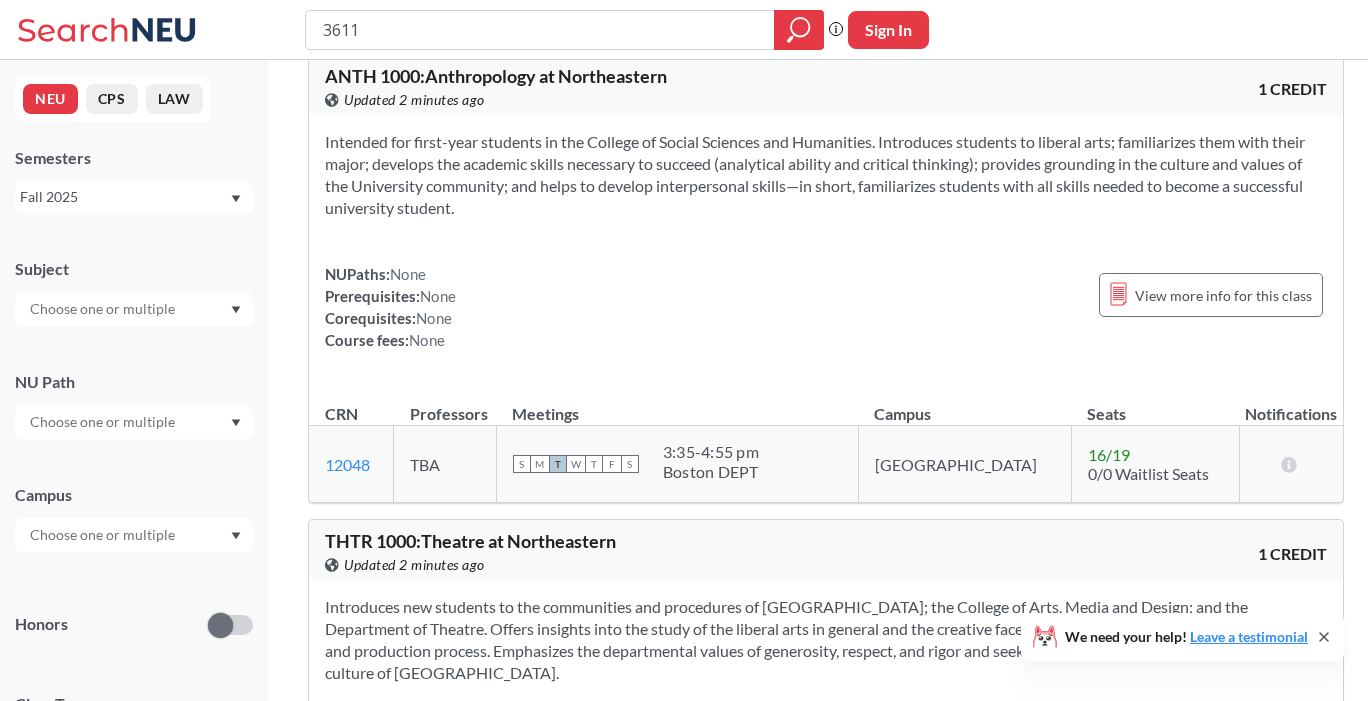 scroll, scrollTop: 21580, scrollLeft: 0, axis: vertical 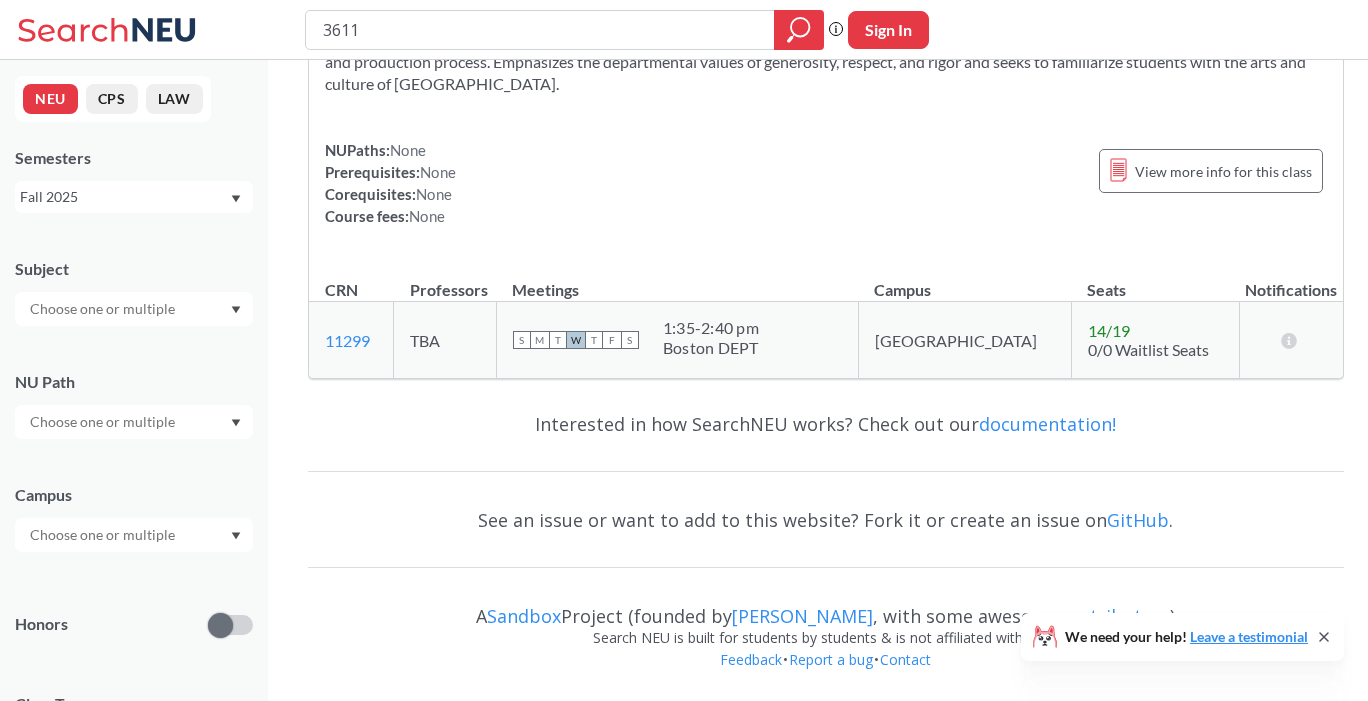 click at bounding box center (104, 309) 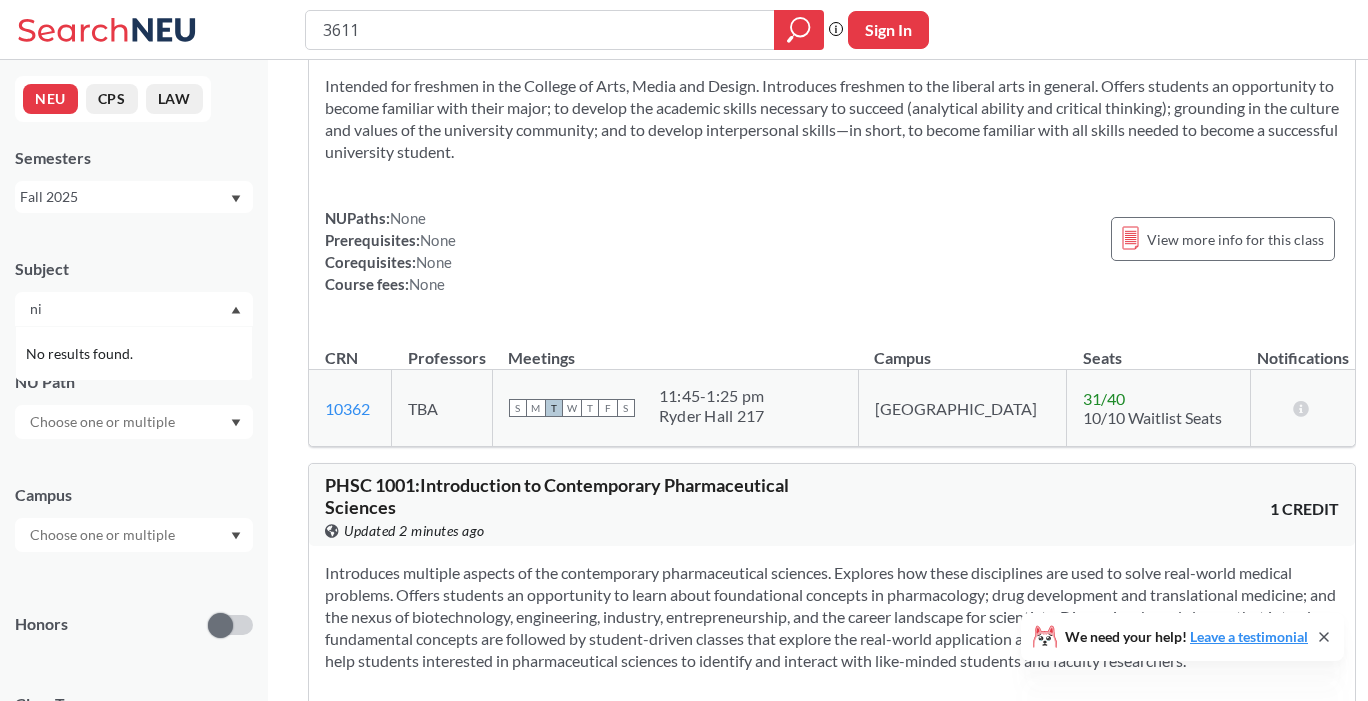 type on "n" 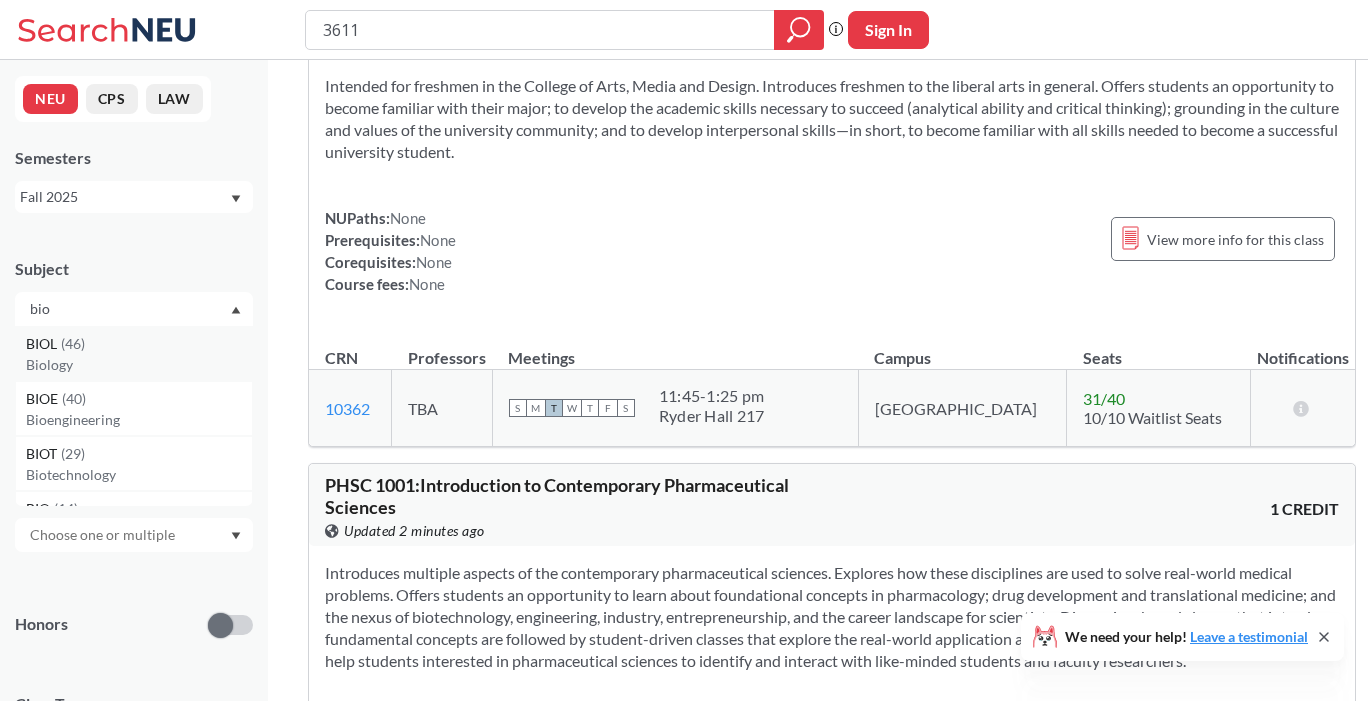 type on "bio" 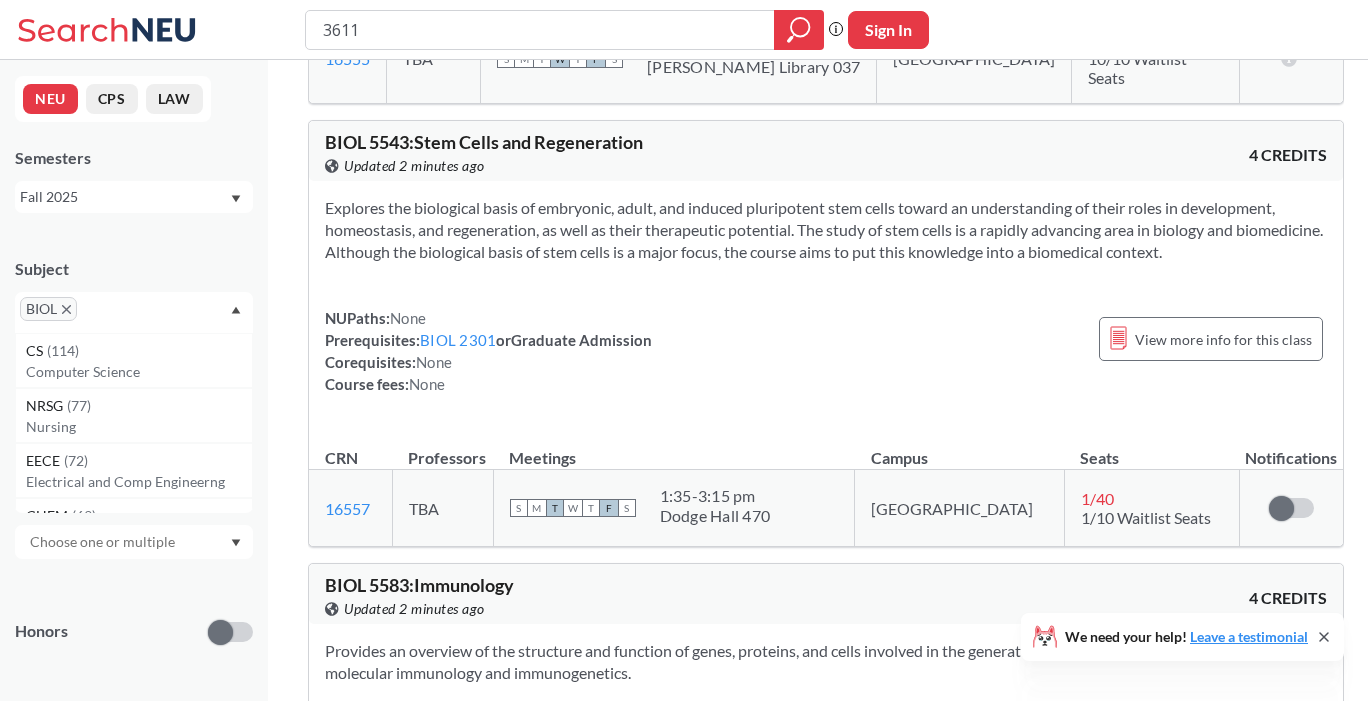 scroll, scrollTop: 20232, scrollLeft: 0, axis: vertical 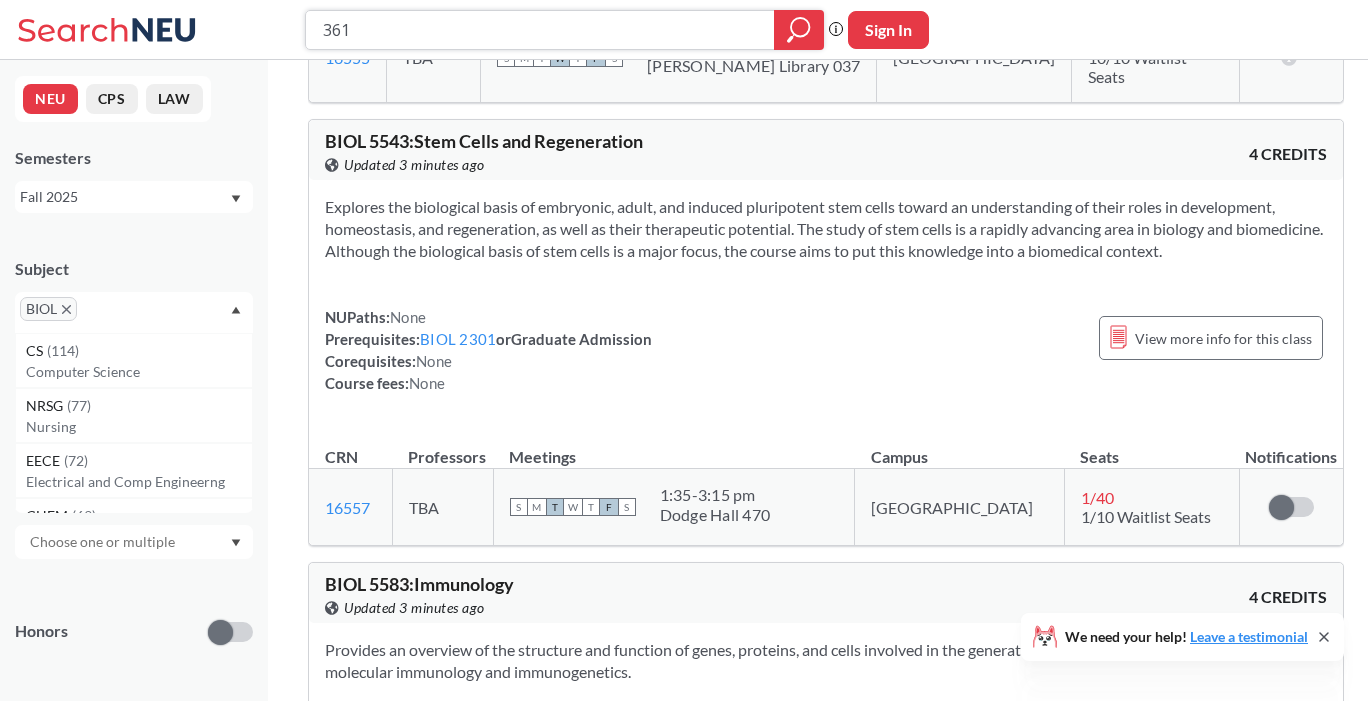 click on "361" at bounding box center (540, 30) 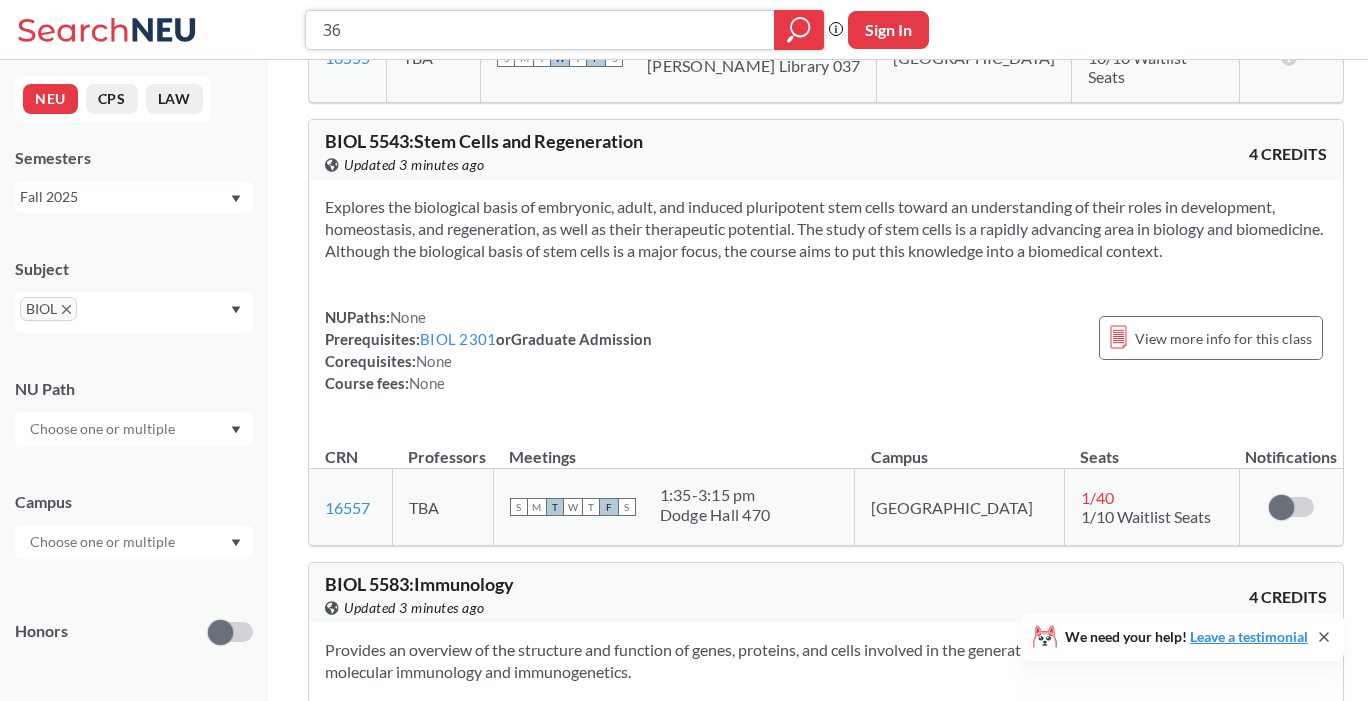 type on "3" 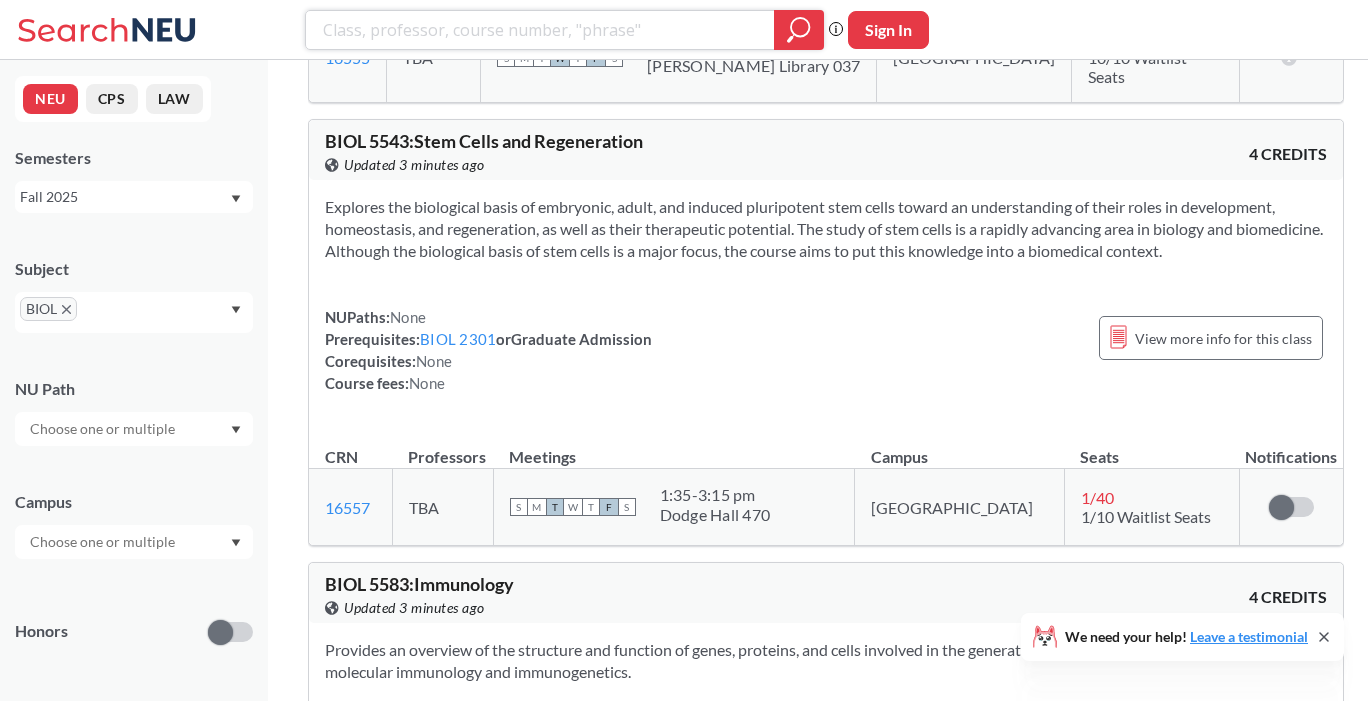 type 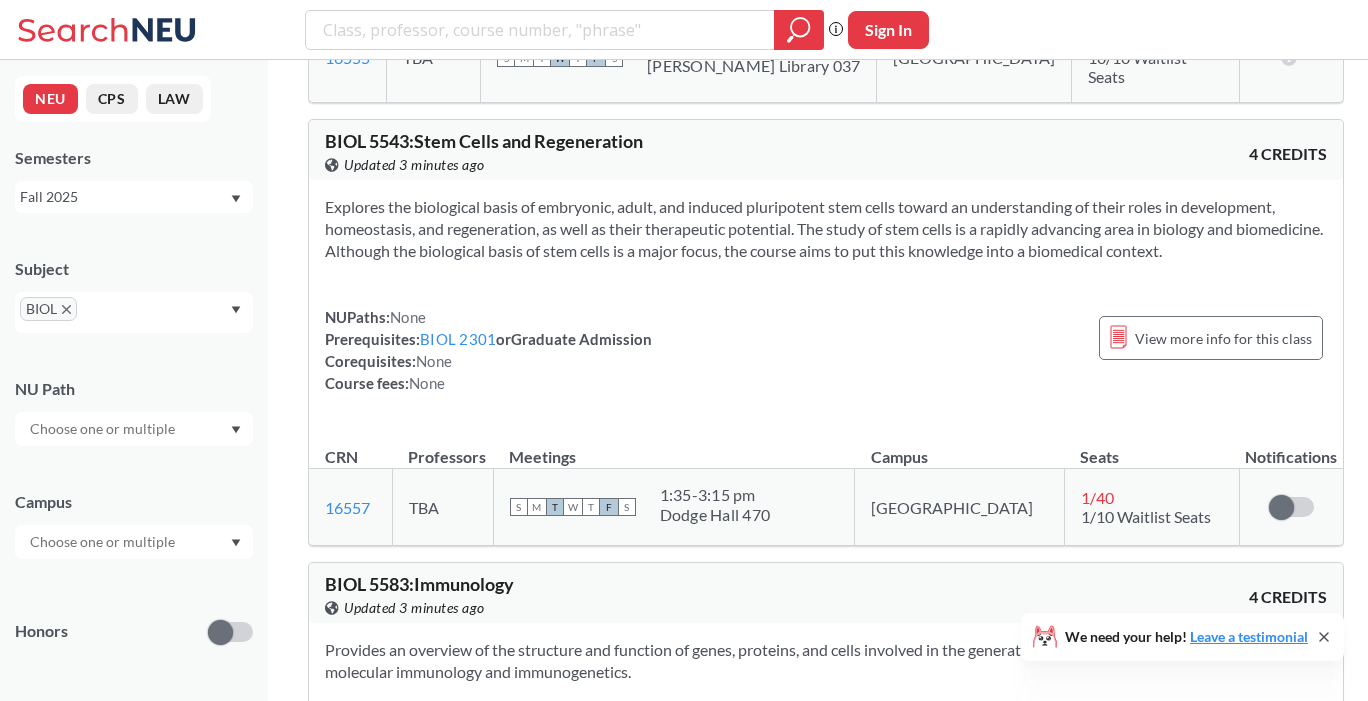 click on "BIOL" at bounding box center (48, 309) 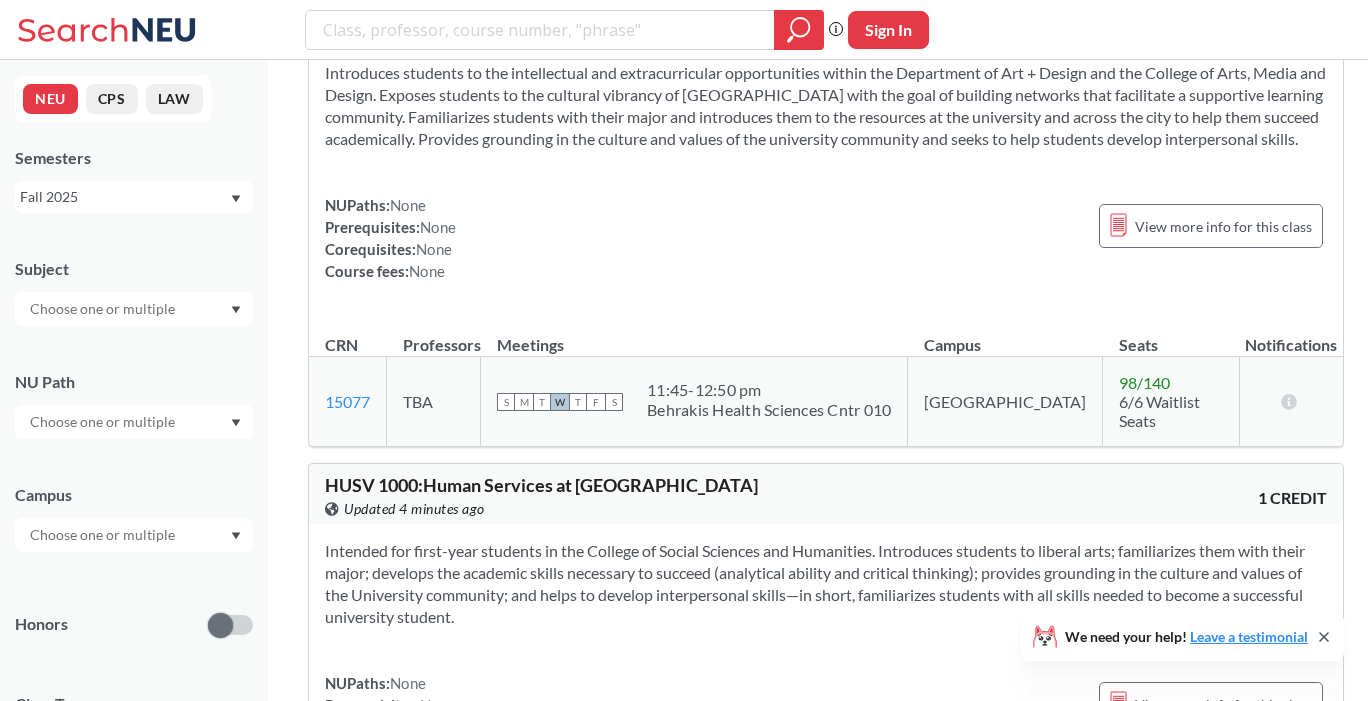 scroll, scrollTop: 16462, scrollLeft: 0, axis: vertical 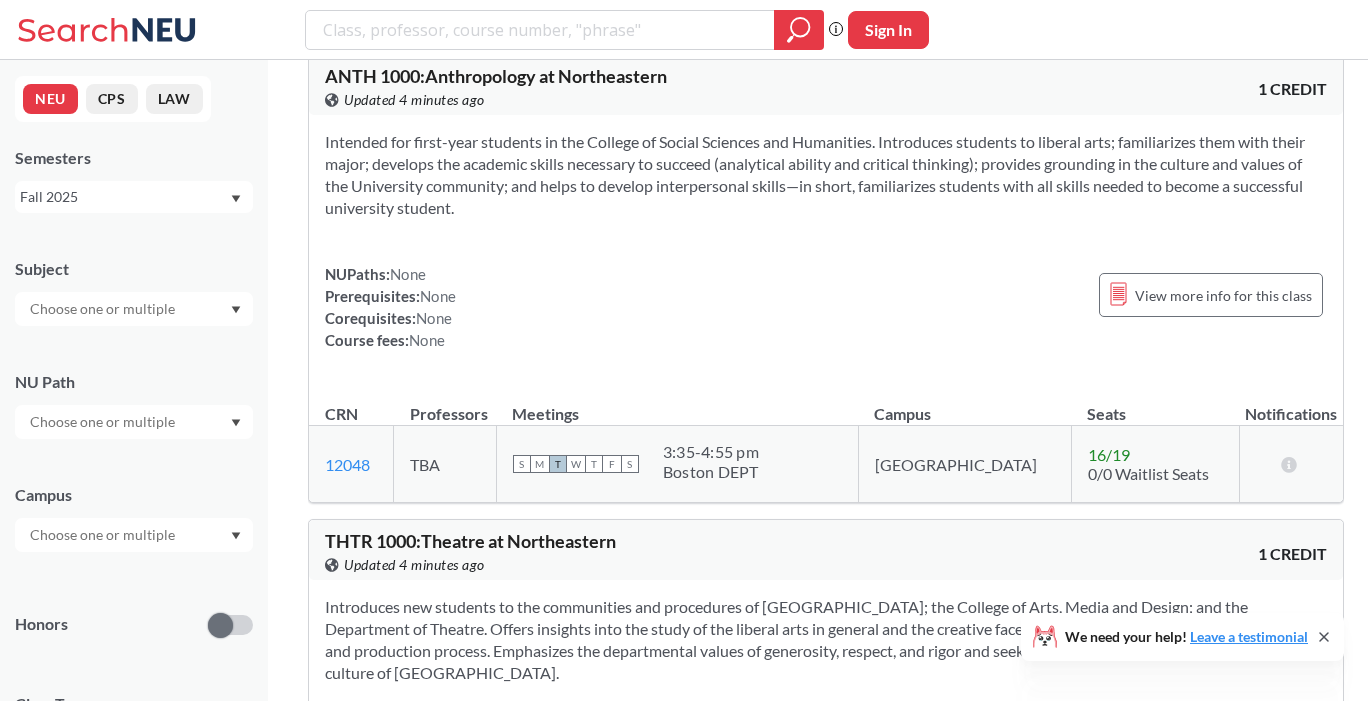 click at bounding box center (104, 309) 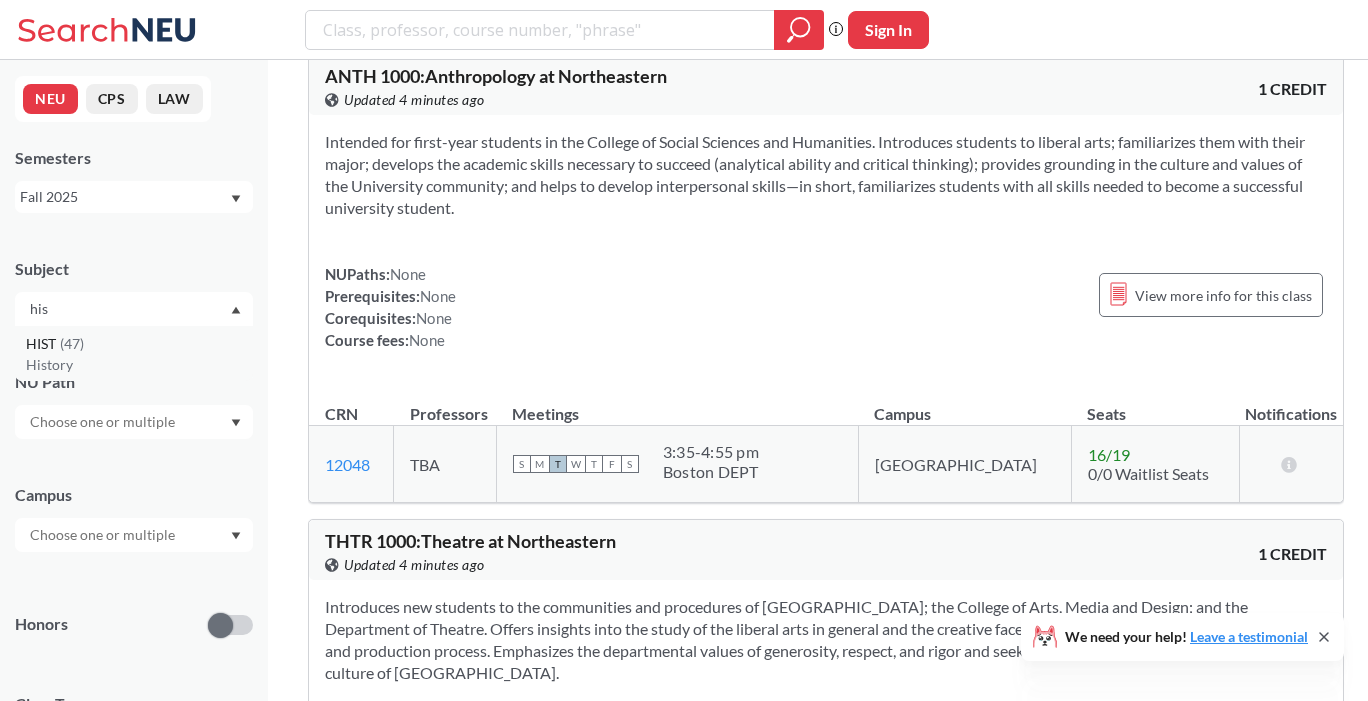 type on "his" 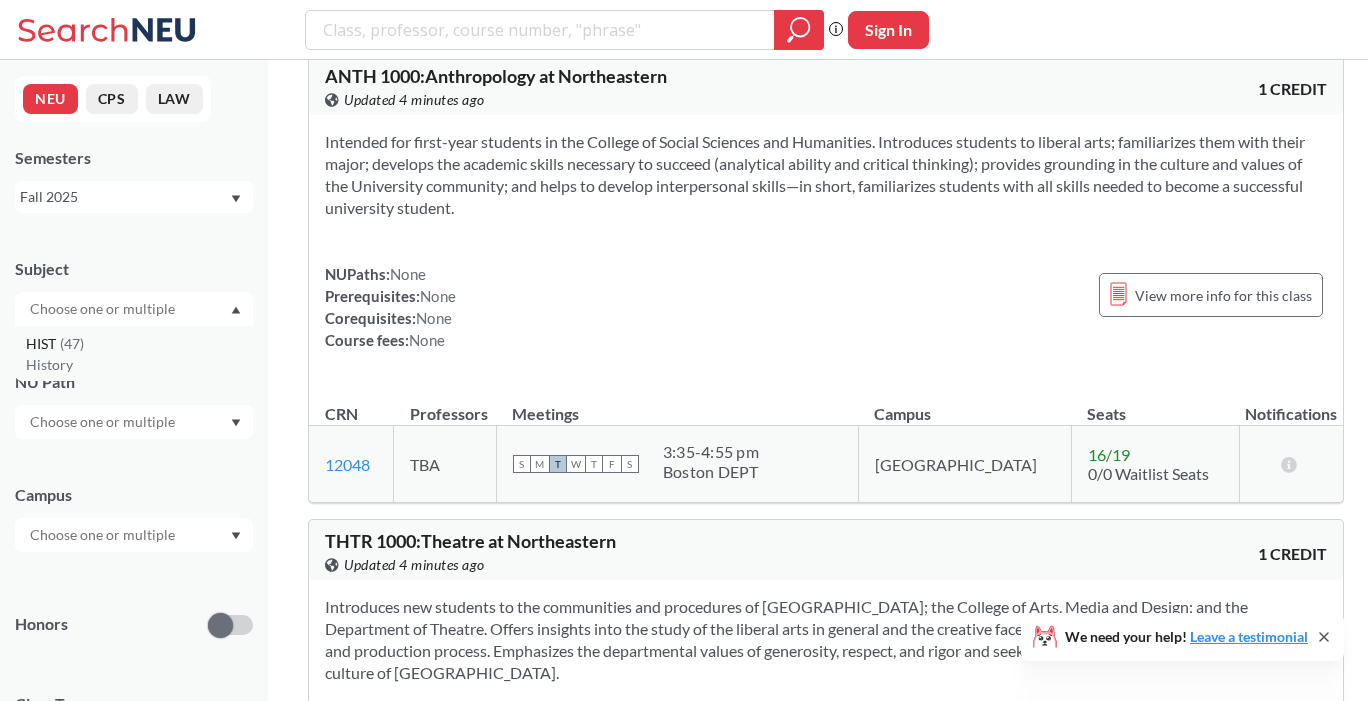 scroll, scrollTop: 0, scrollLeft: 0, axis: both 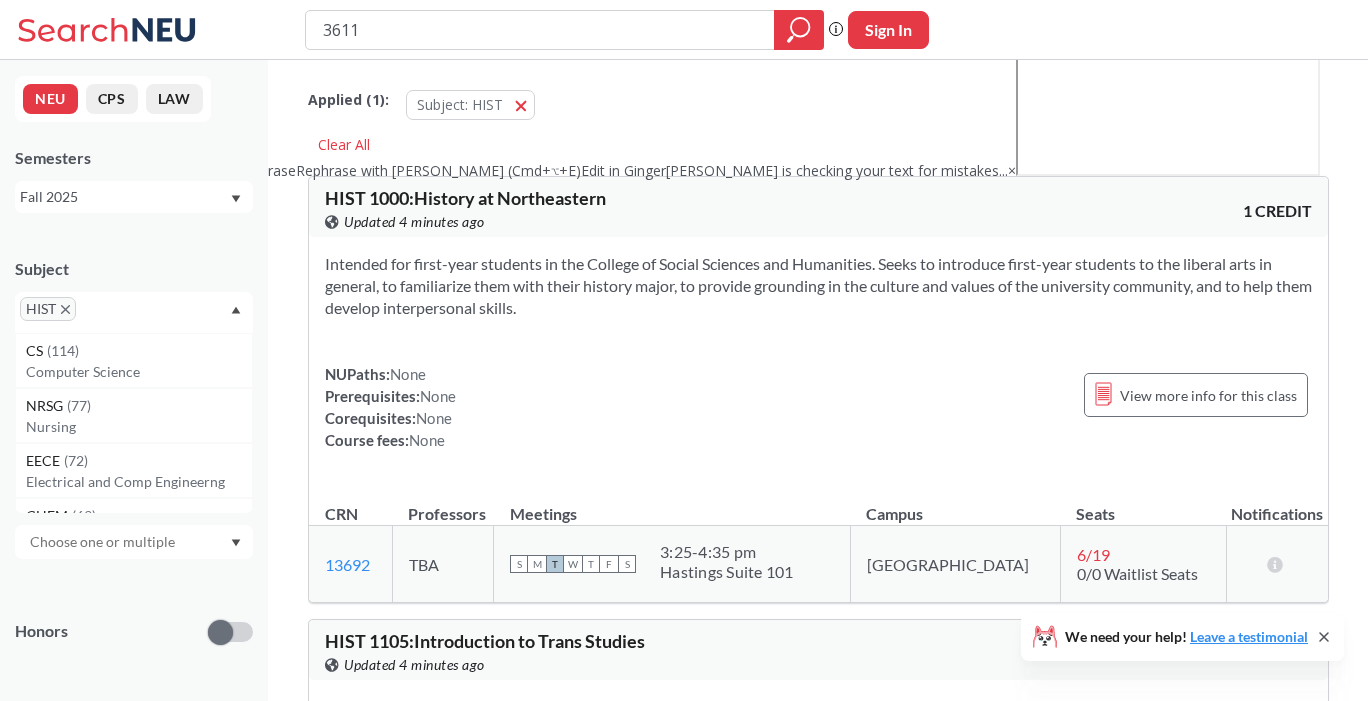 click at bounding box center [110, 316] 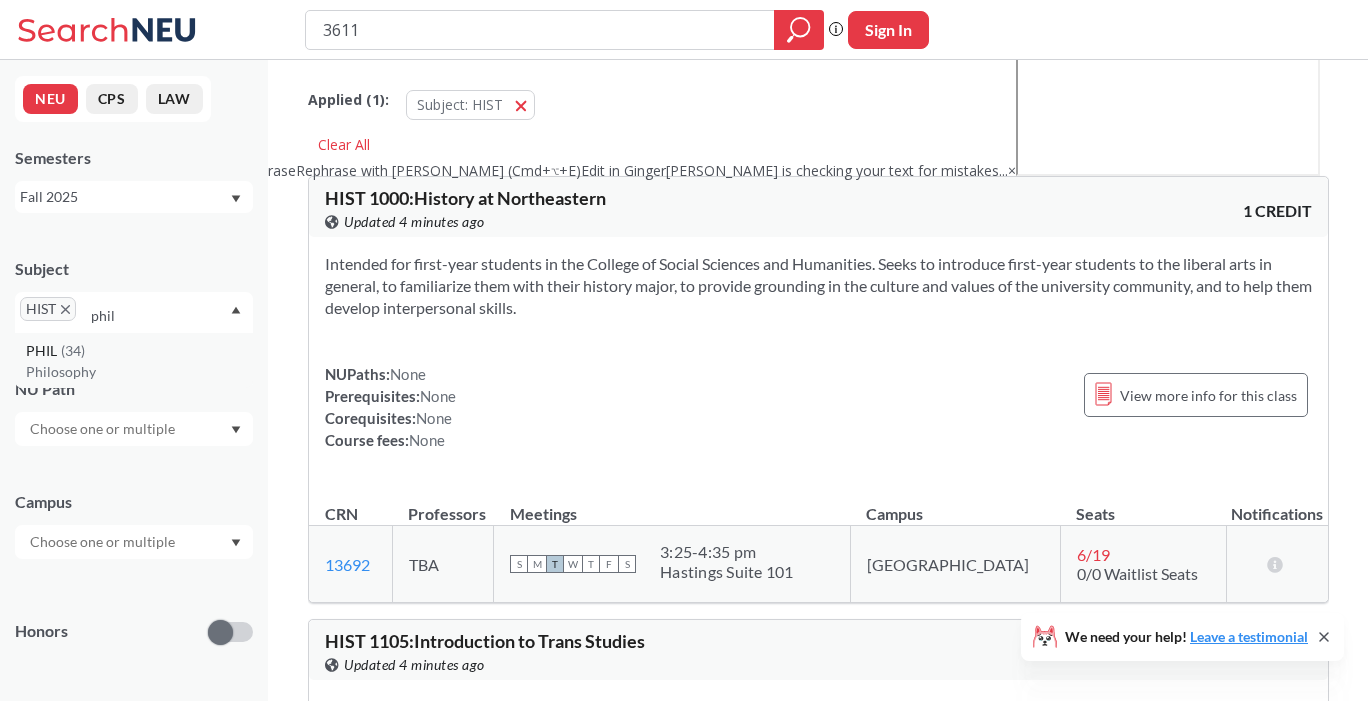 type on "phil" 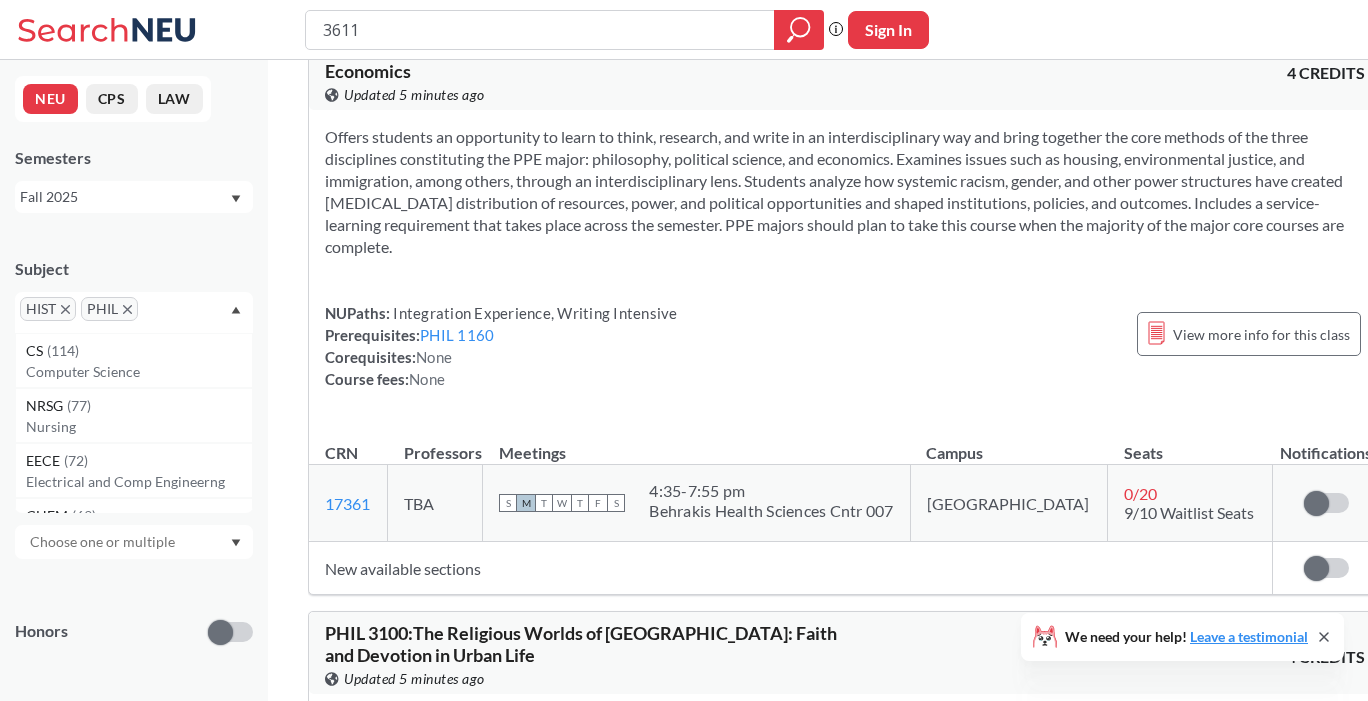 scroll, scrollTop: 26640, scrollLeft: 0, axis: vertical 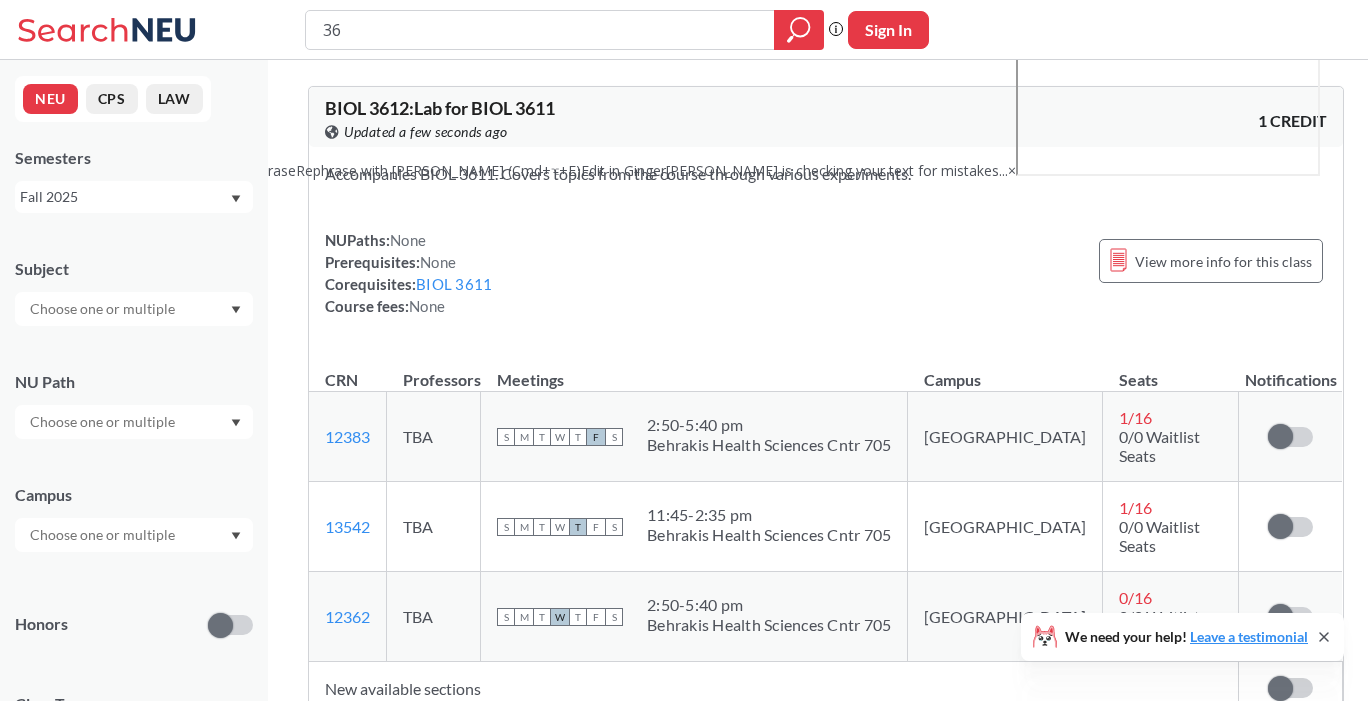 type on "3" 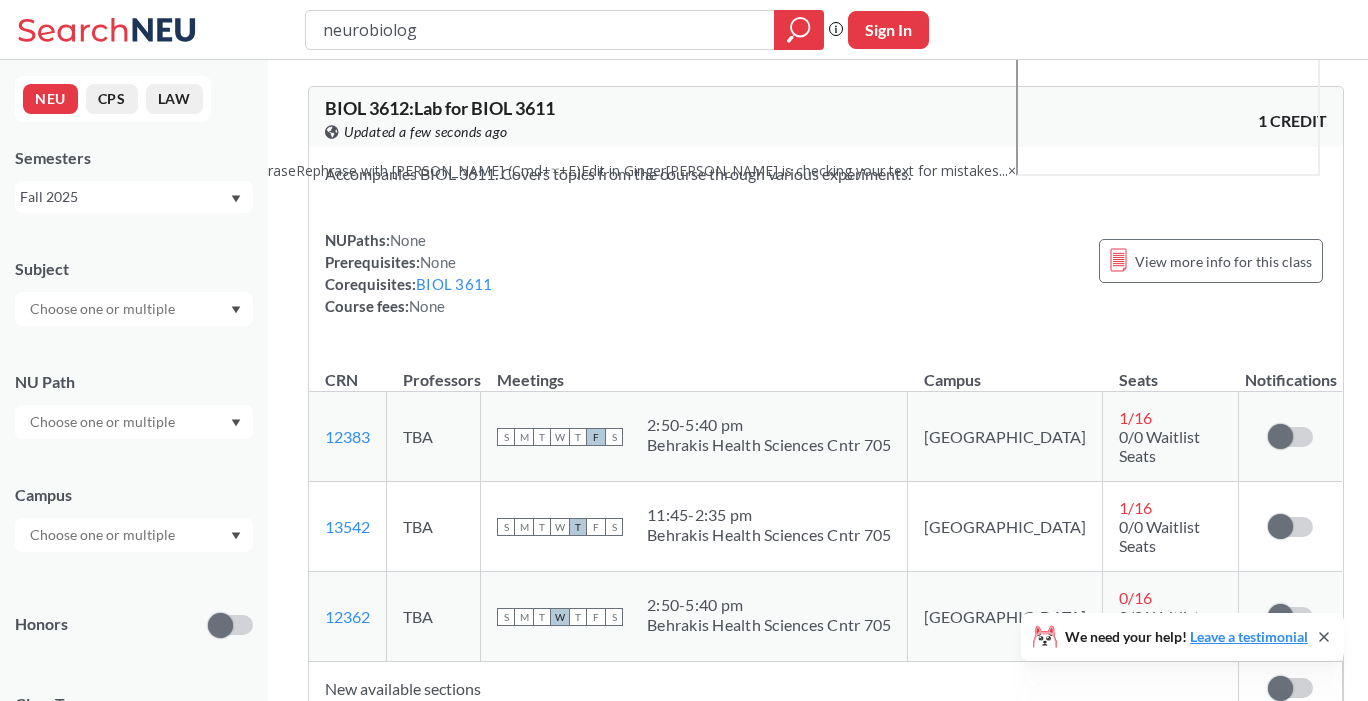 type on "neurobiology" 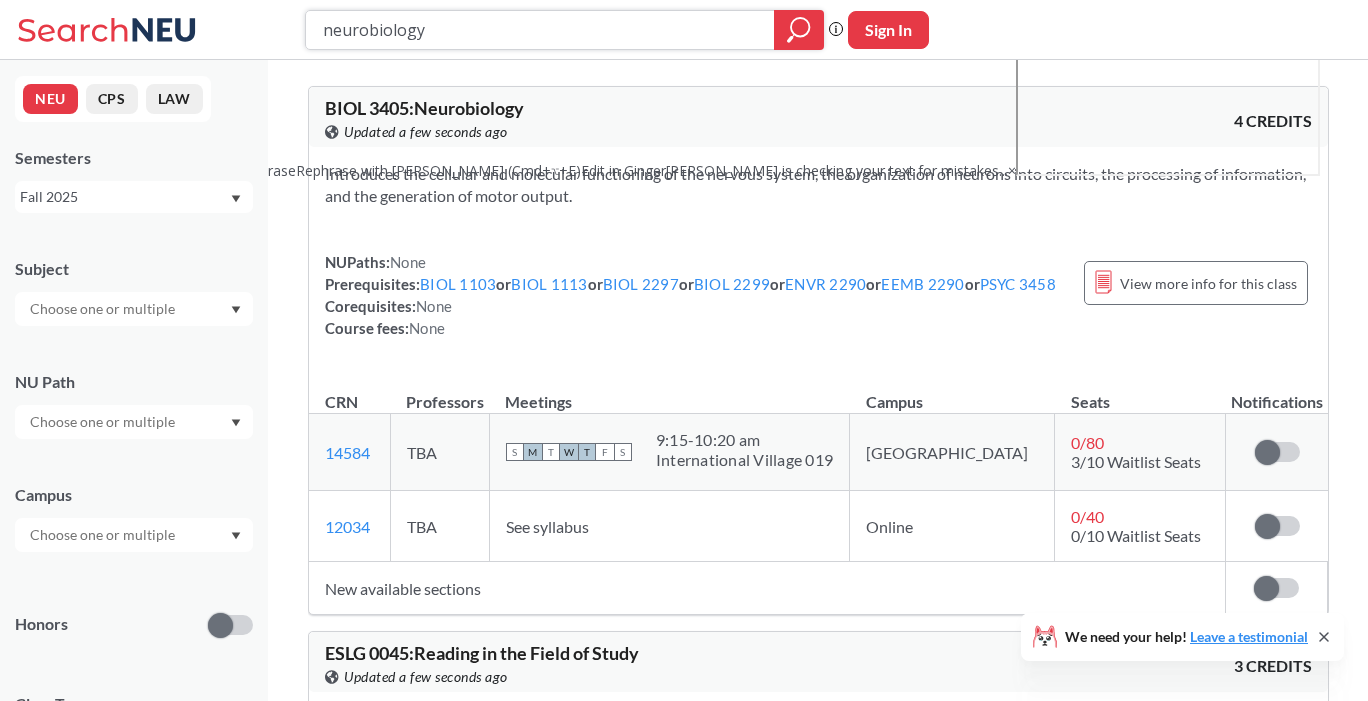 drag, startPoint x: 420, startPoint y: 9, endPoint x: 400, endPoint y: 19, distance: 22.36068 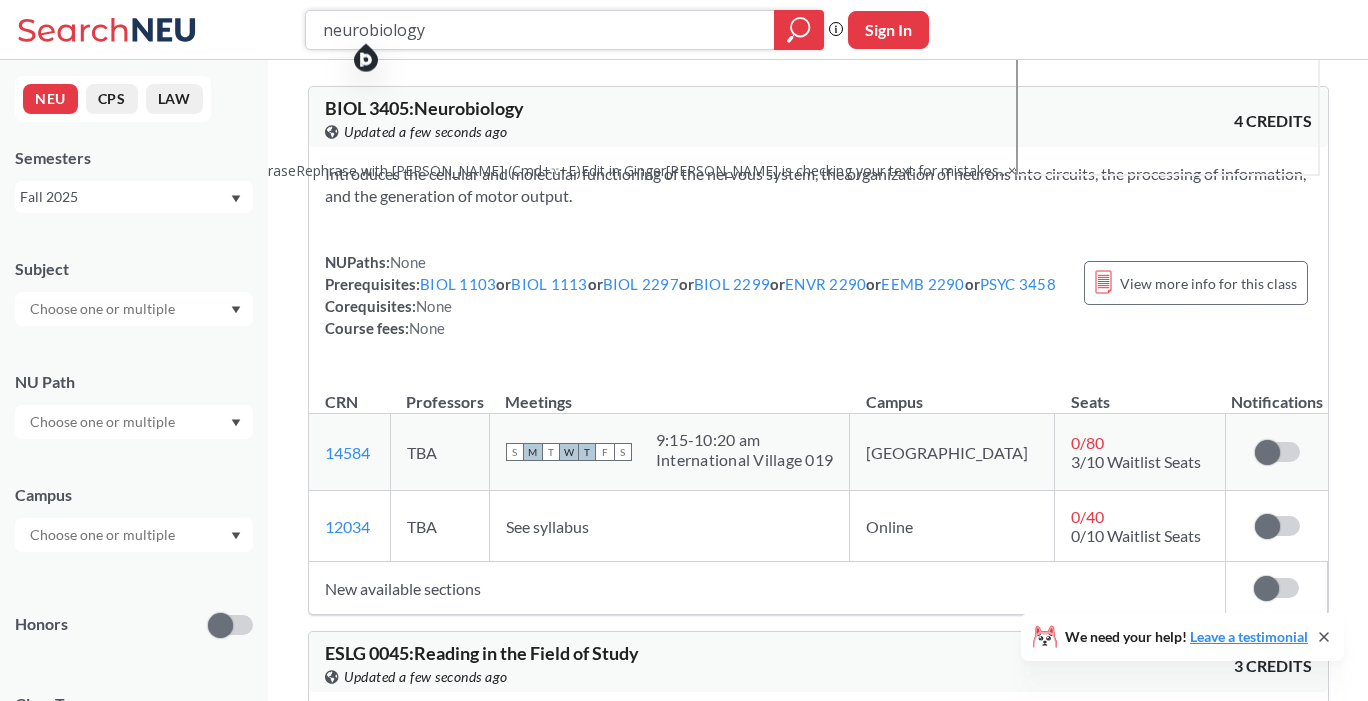 type on "neurobiolog" 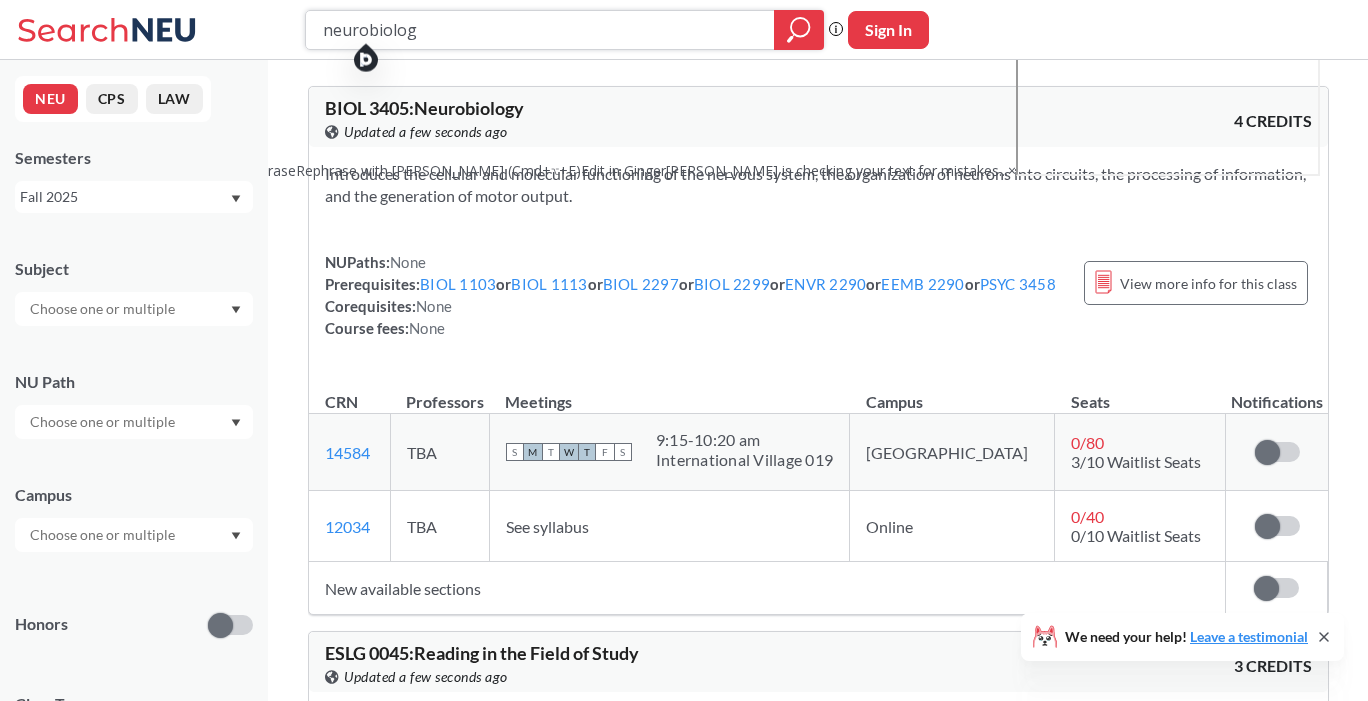 click on "neurobiolog" at bounding box center (540, 30) 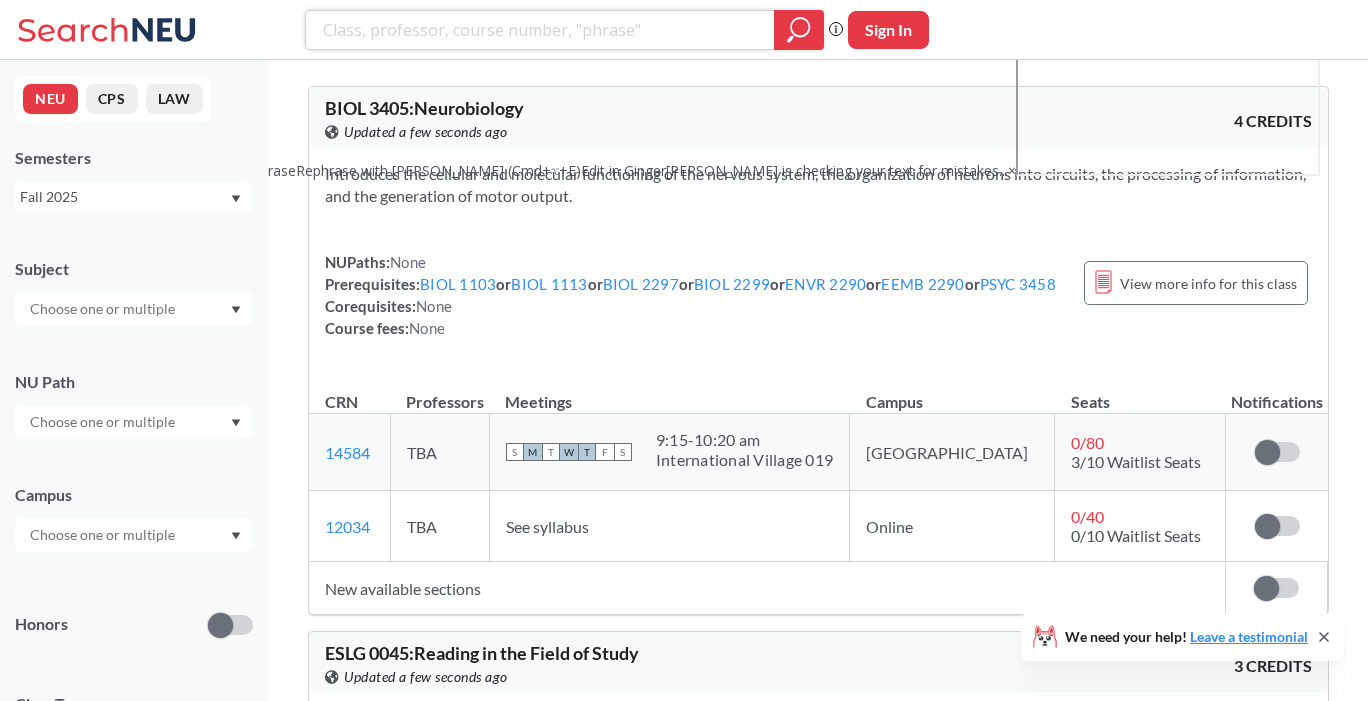 click at bounding box center (540, 30) 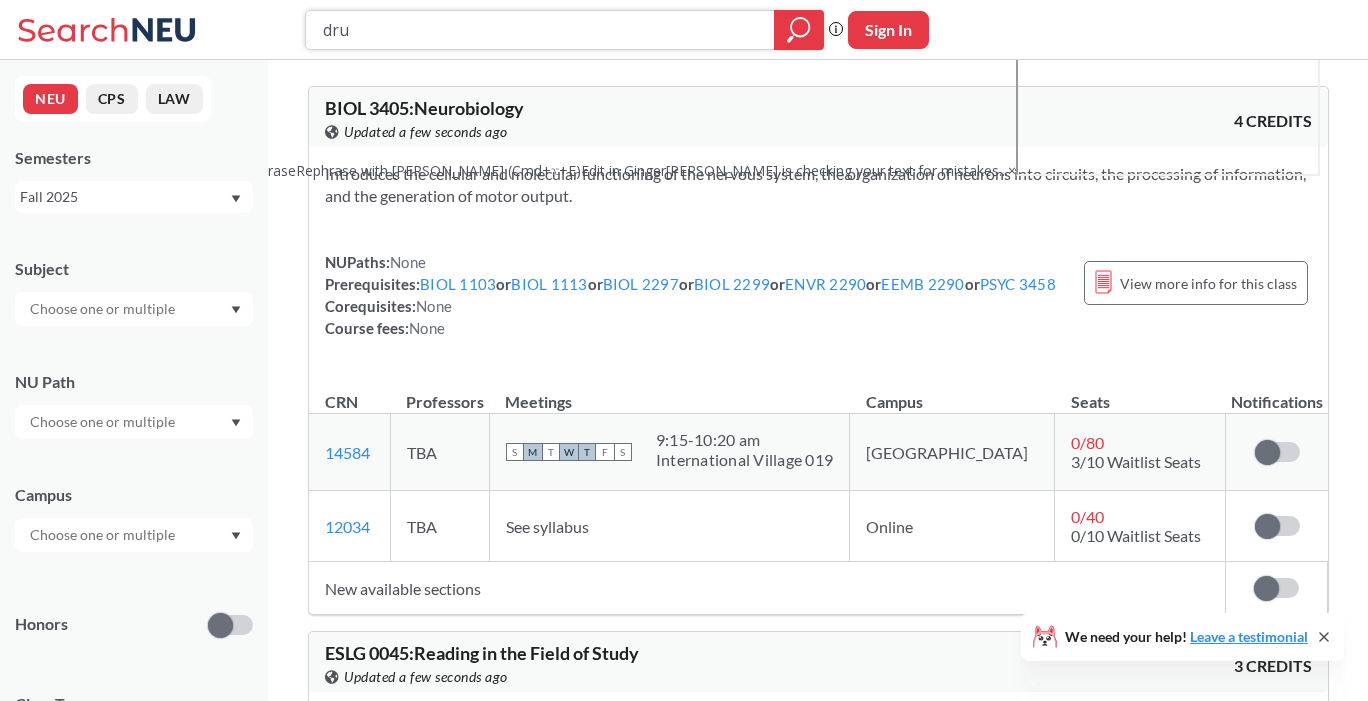 type on "drug" 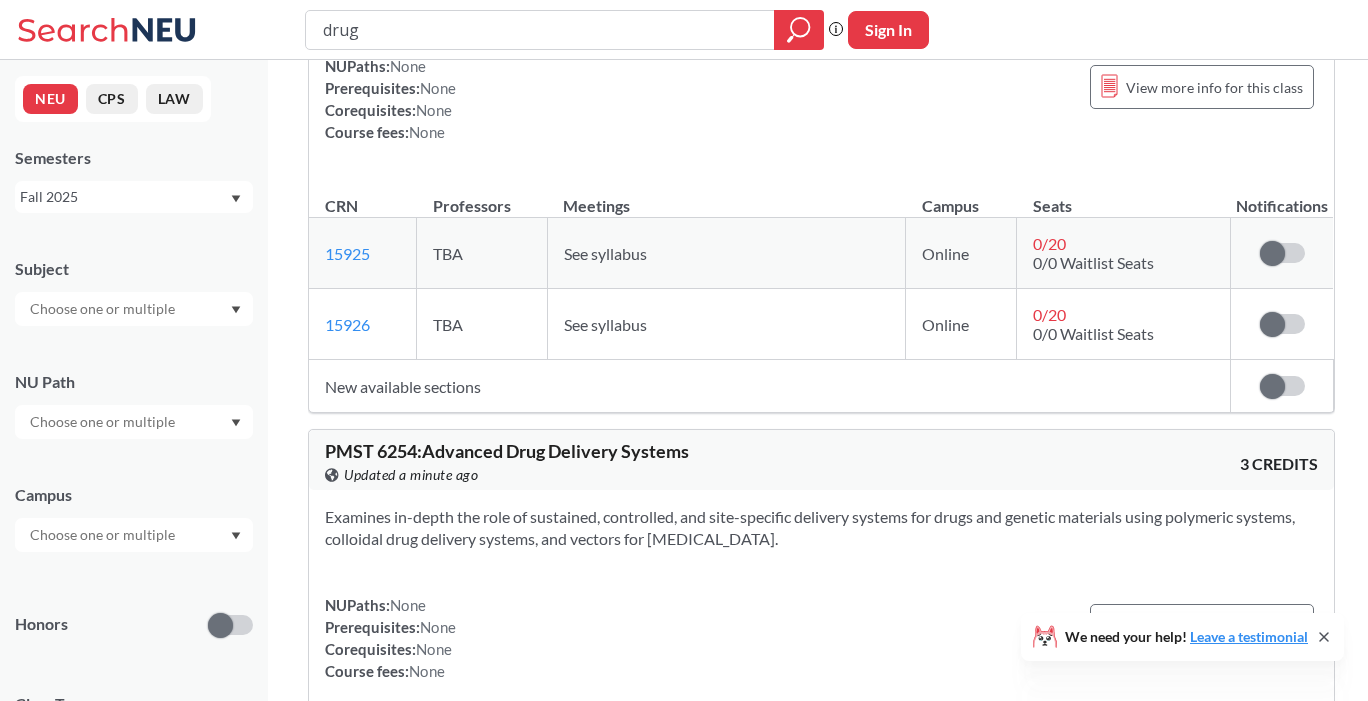 scroll, scrollTop: 0, scrollLeft: 0, axis: both 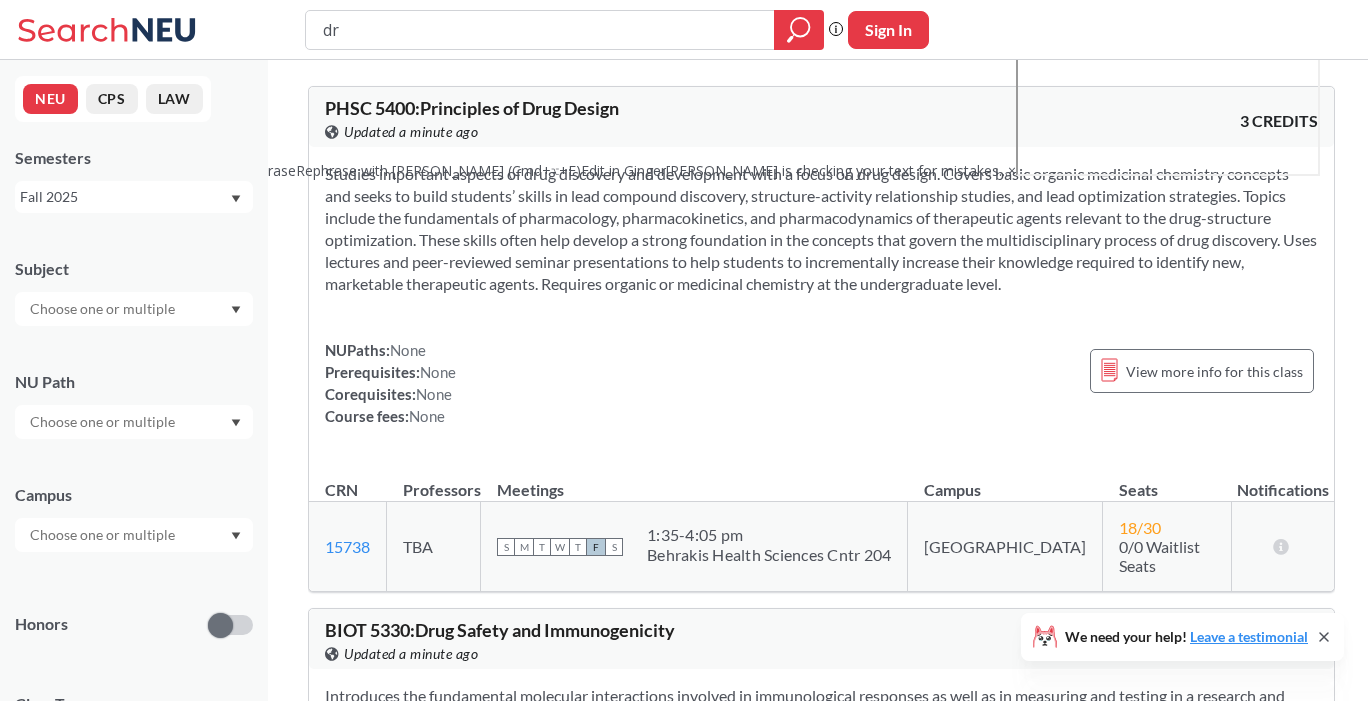 type on "d" 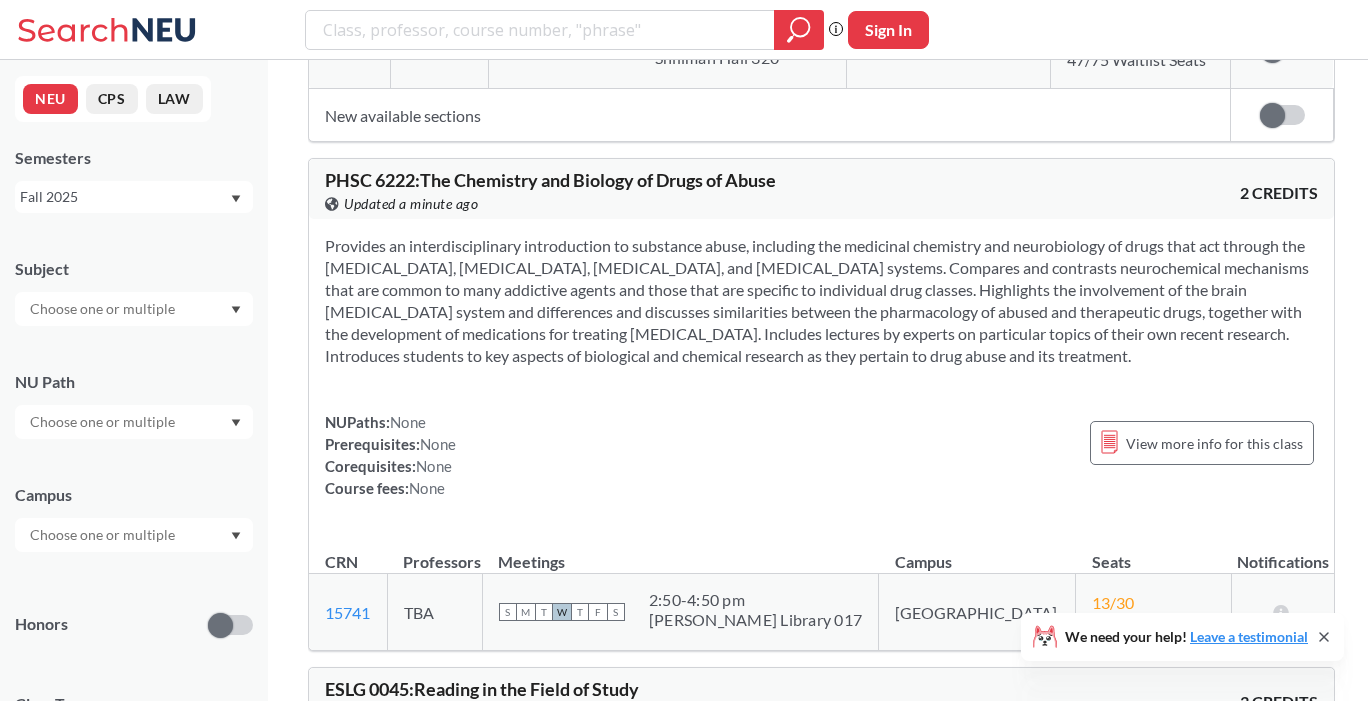 scroll, scrollTop: 5022, scrollLeft: 0, axis: vertical 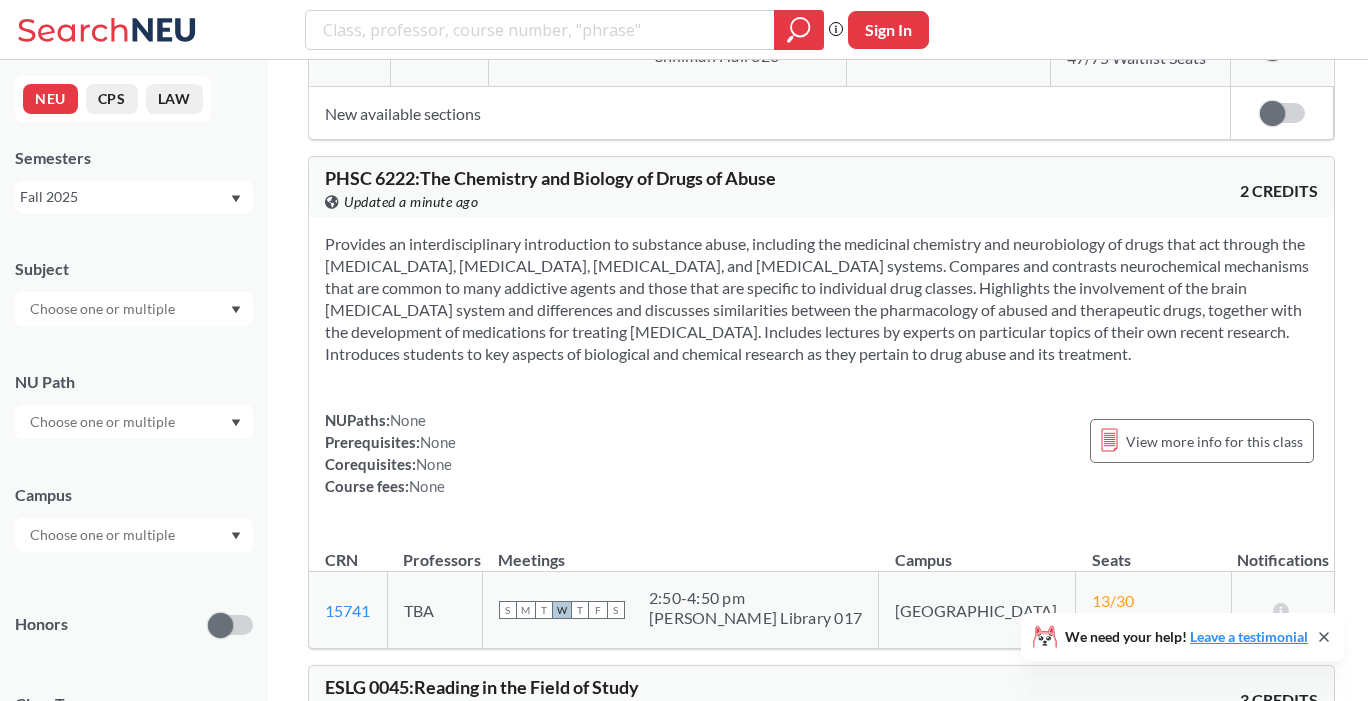 type 